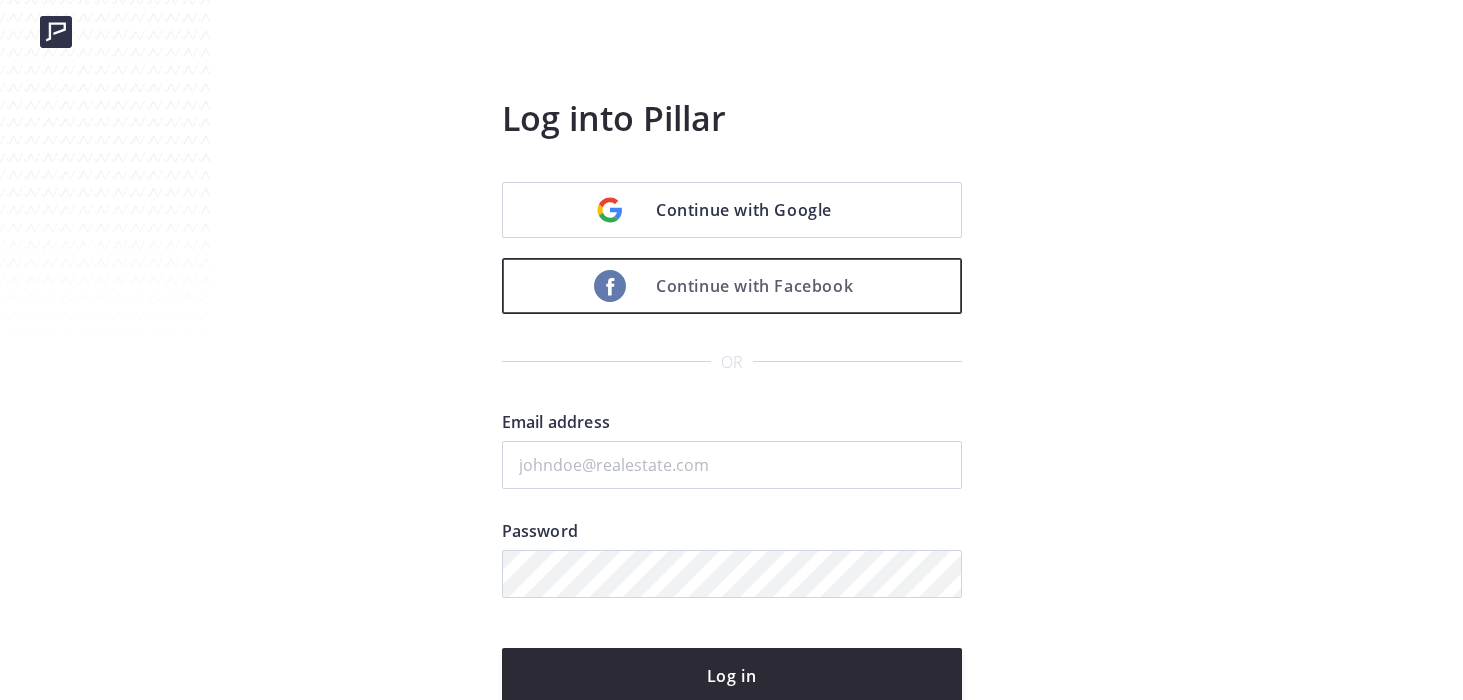 scroll, scrollTop: 0, scrollLeft: 0, axis: both 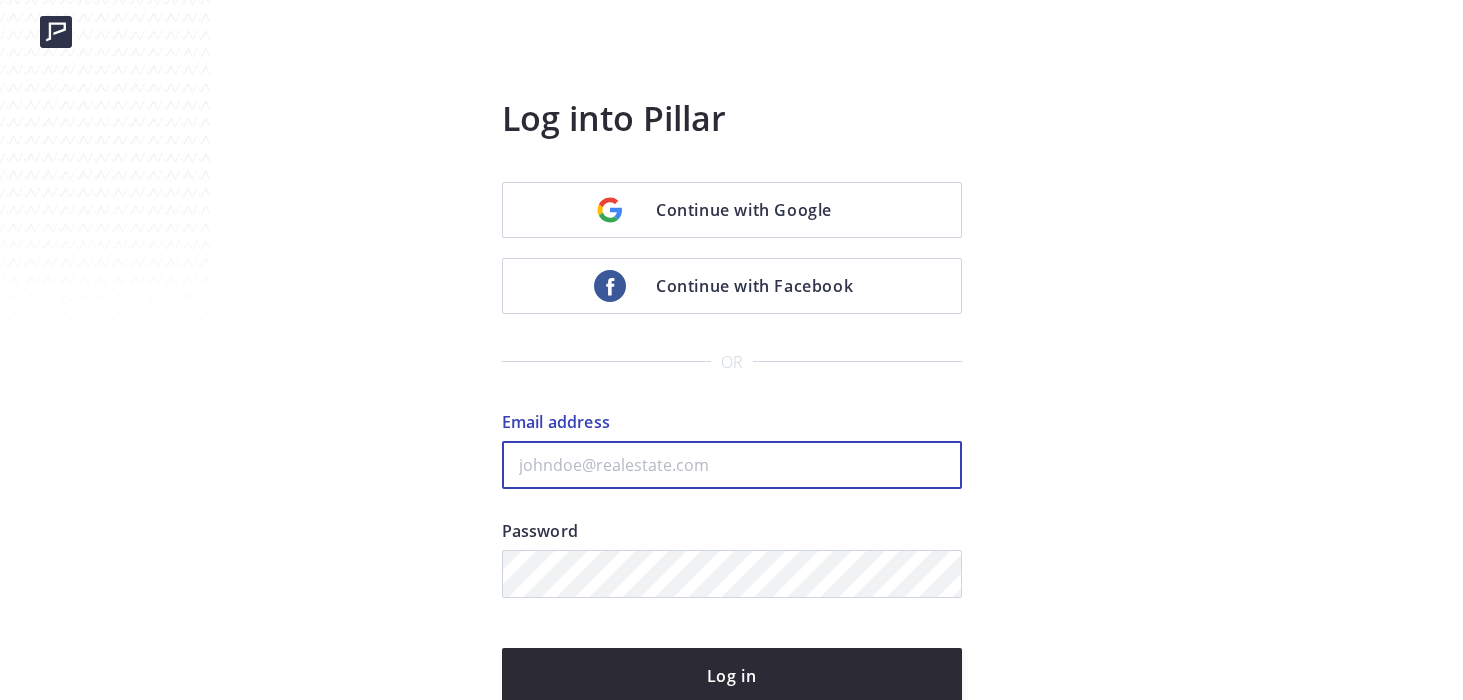 click on "Email address" at bounding box center [732, 465] 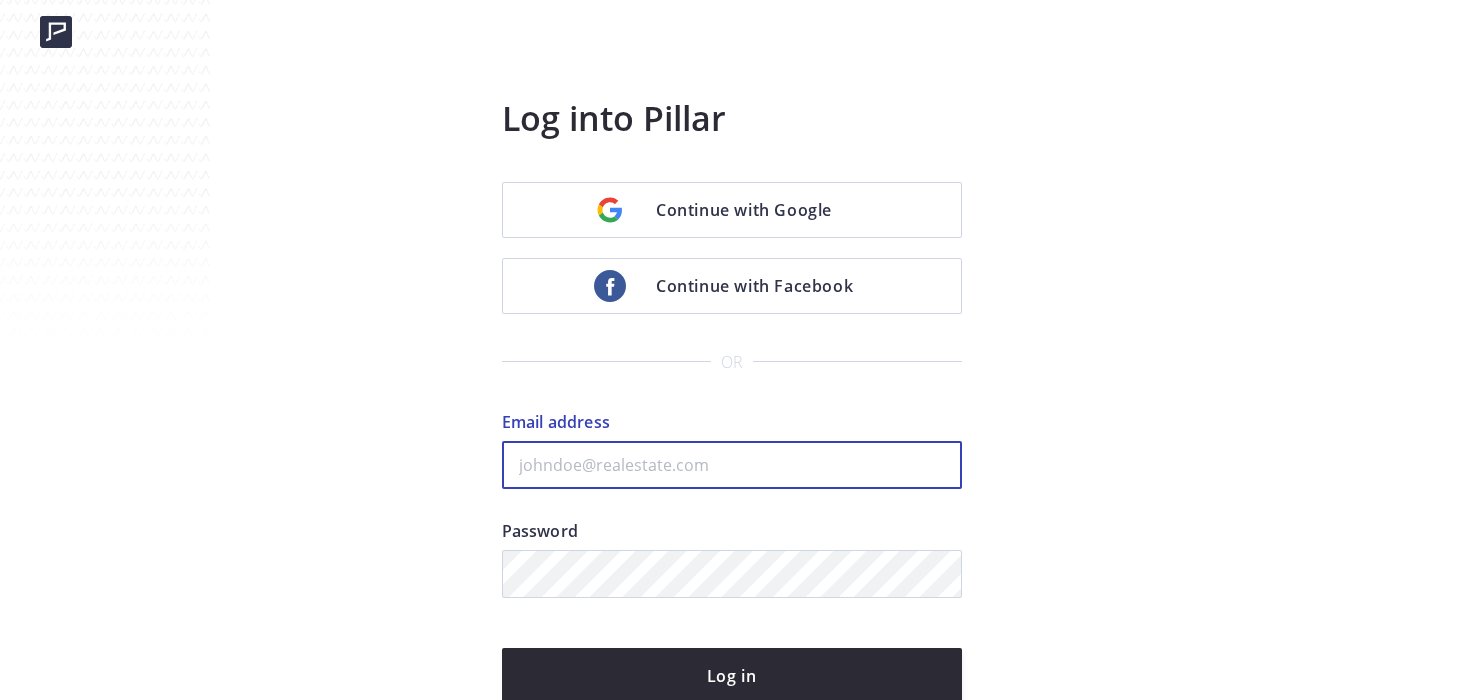 type on "kenny@fastagents.com" 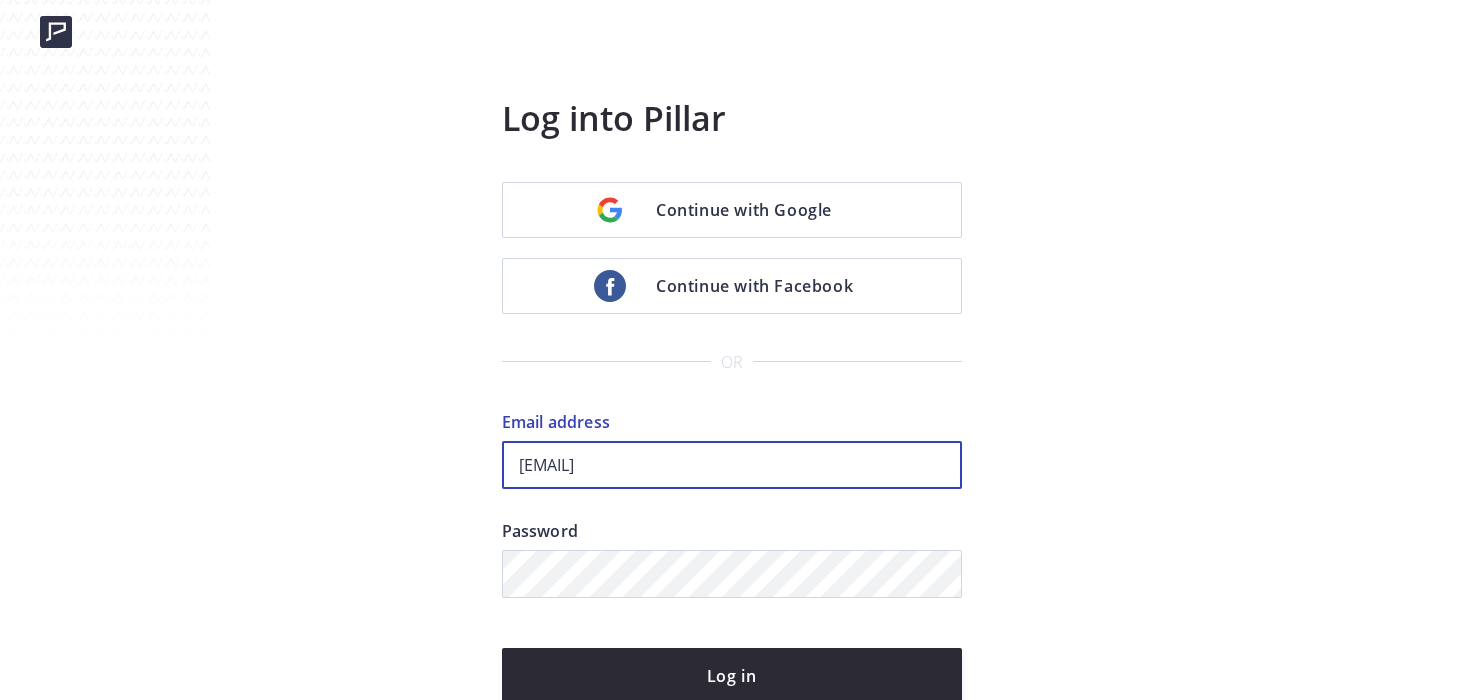 click on "Log in" at bounding box center (732, 676) 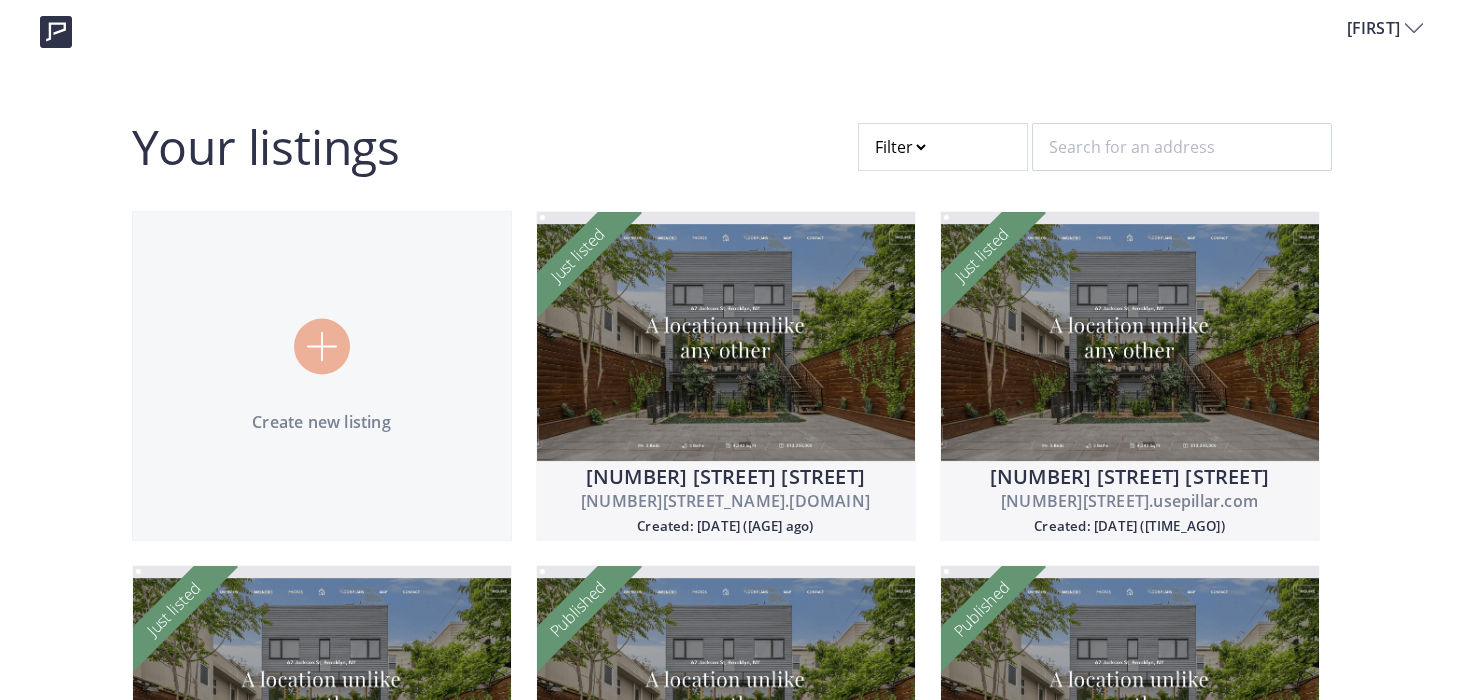 scroll, scrollTop: 0, scrollLeft: 0, axis: both 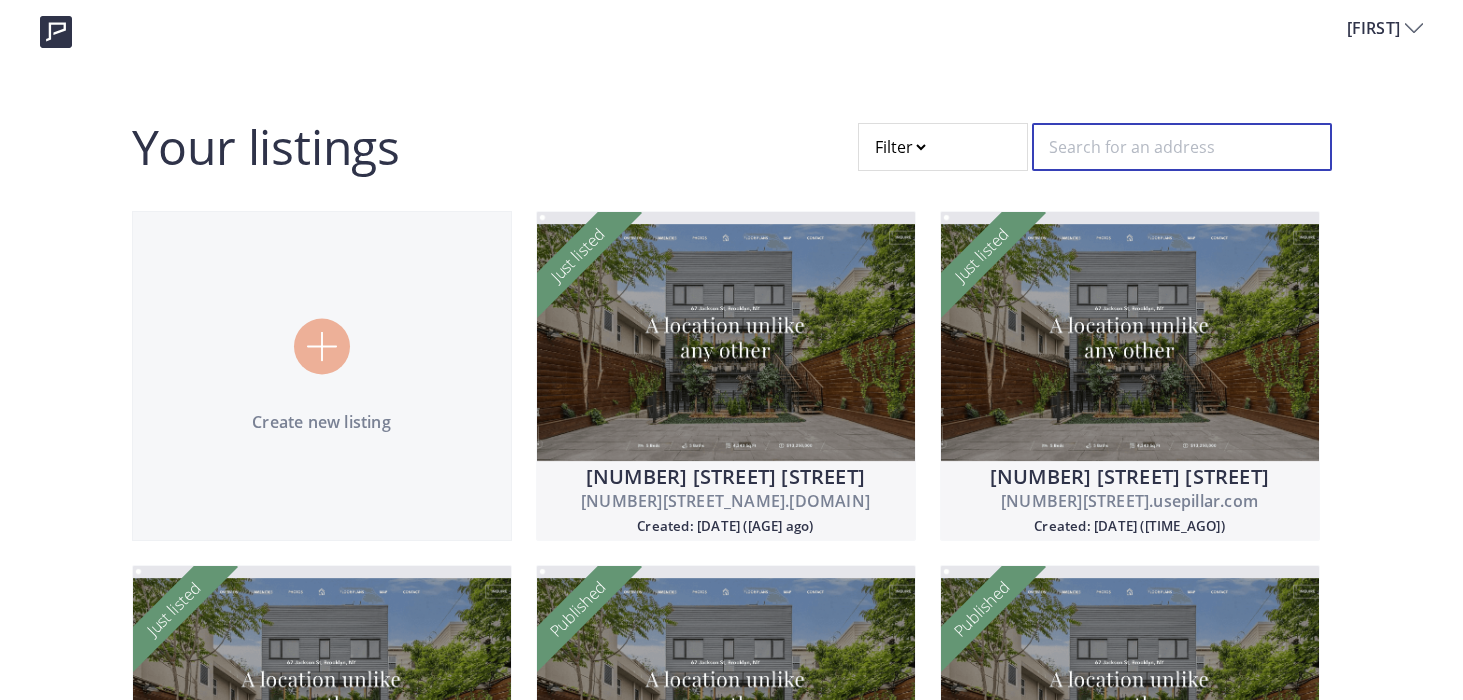 click at bounding box center [1182, 147] 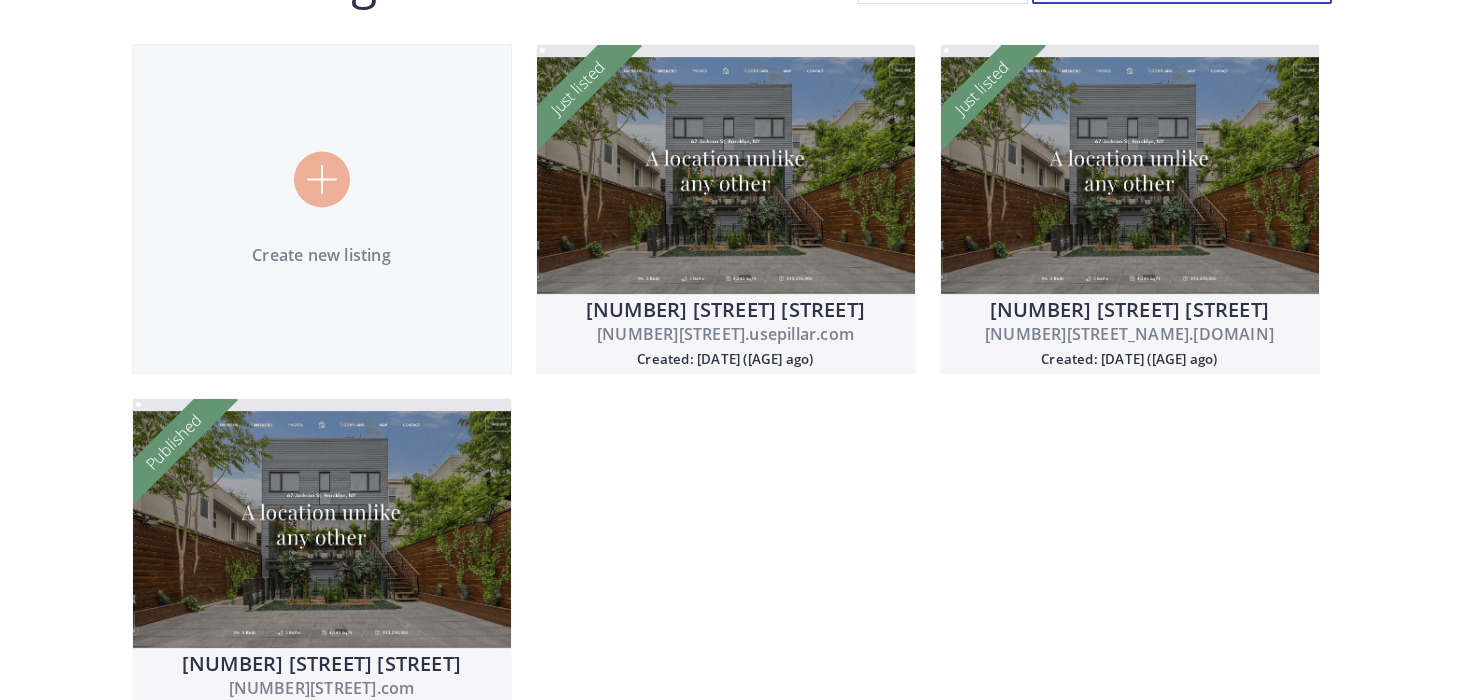 scroll, scrollTop: 218, scrollLeft: 0, axis: vertical 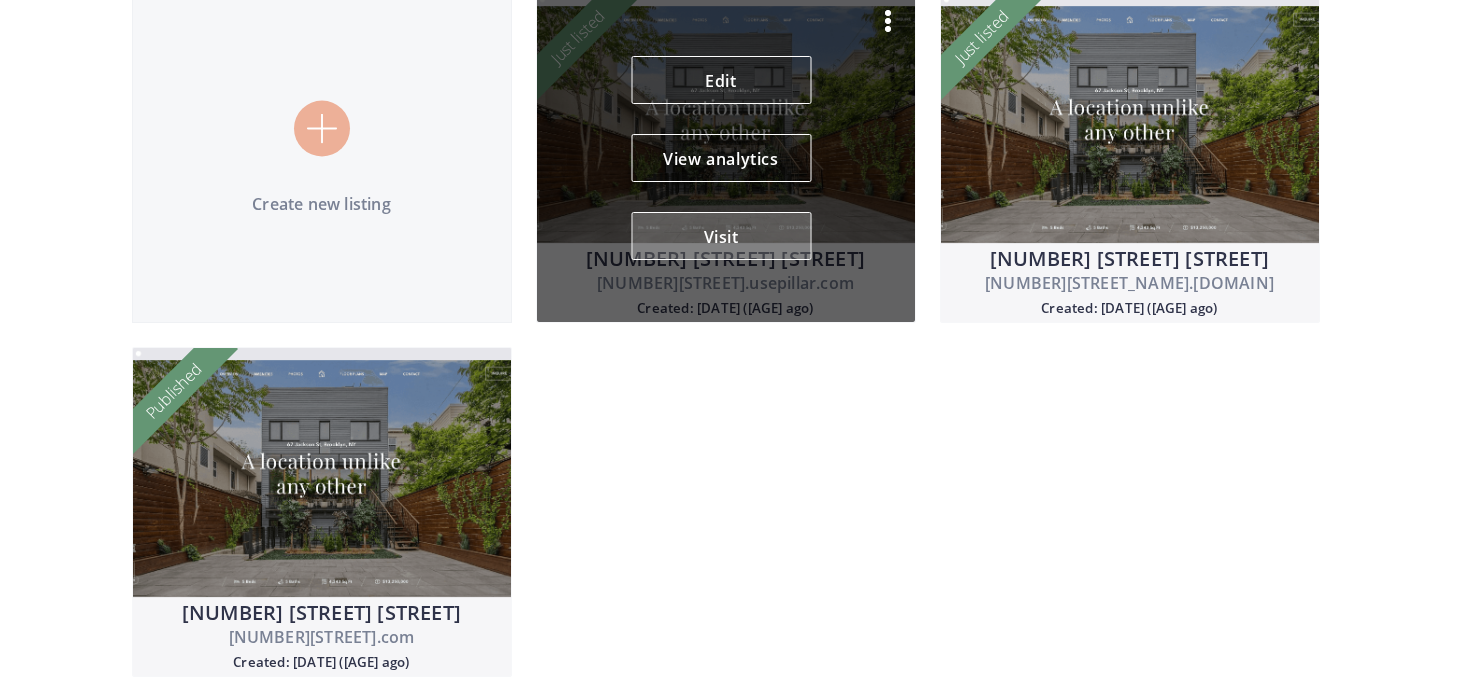type on "sky" 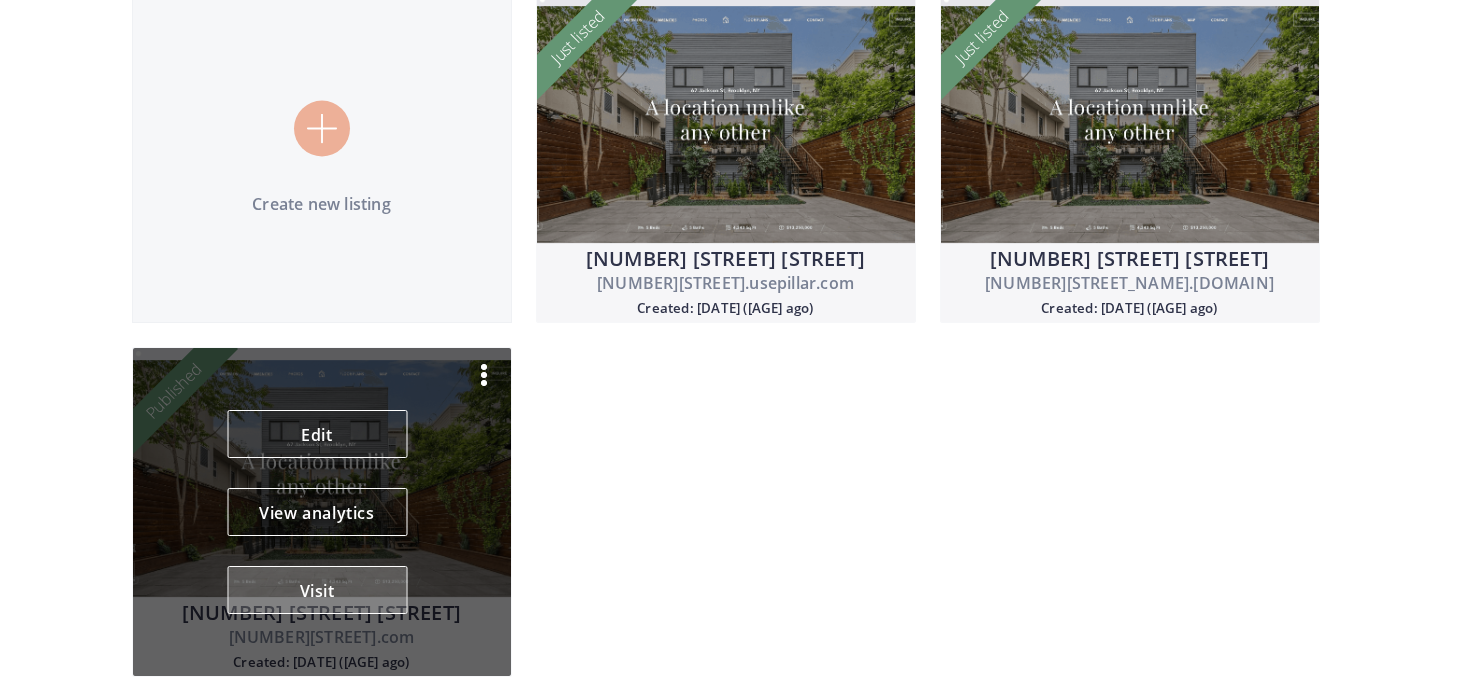 click on "Visit" at bounding box center [317, 590] 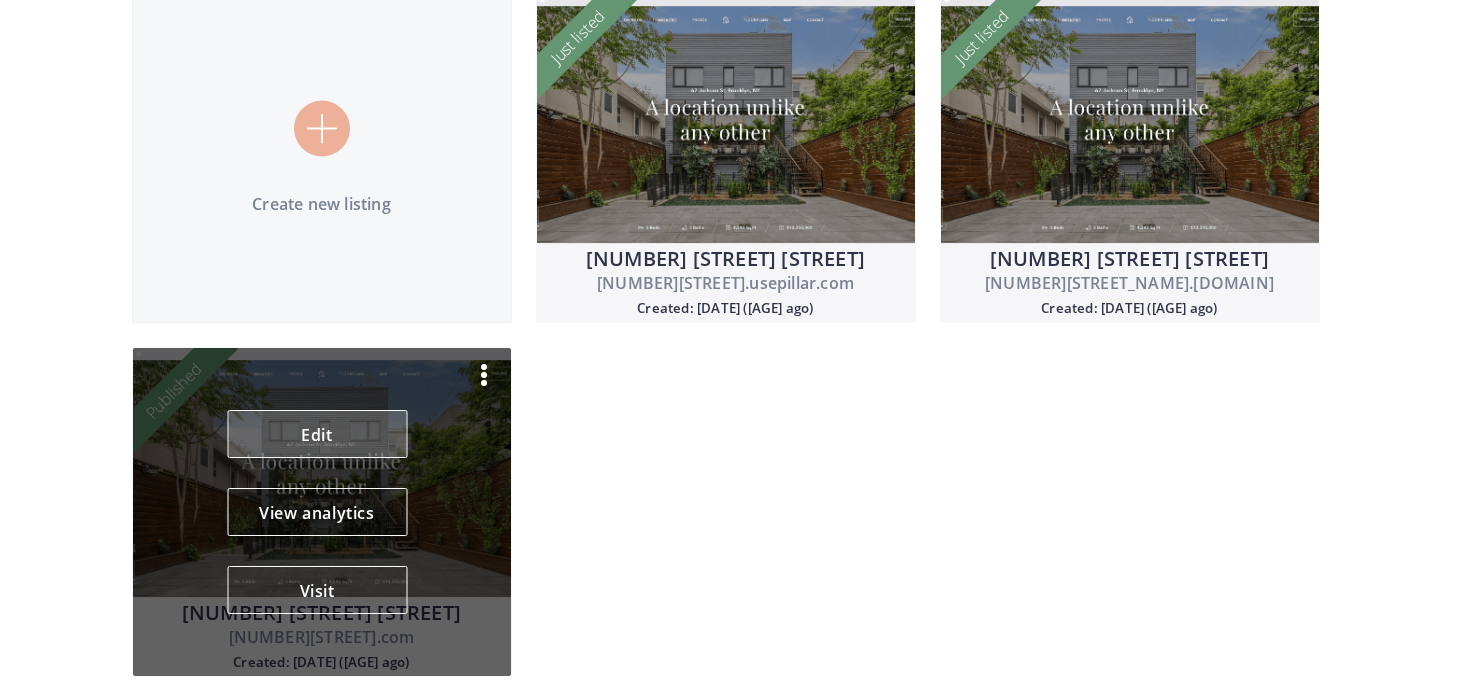 click on "Edit" at bounding box center (317, 434) 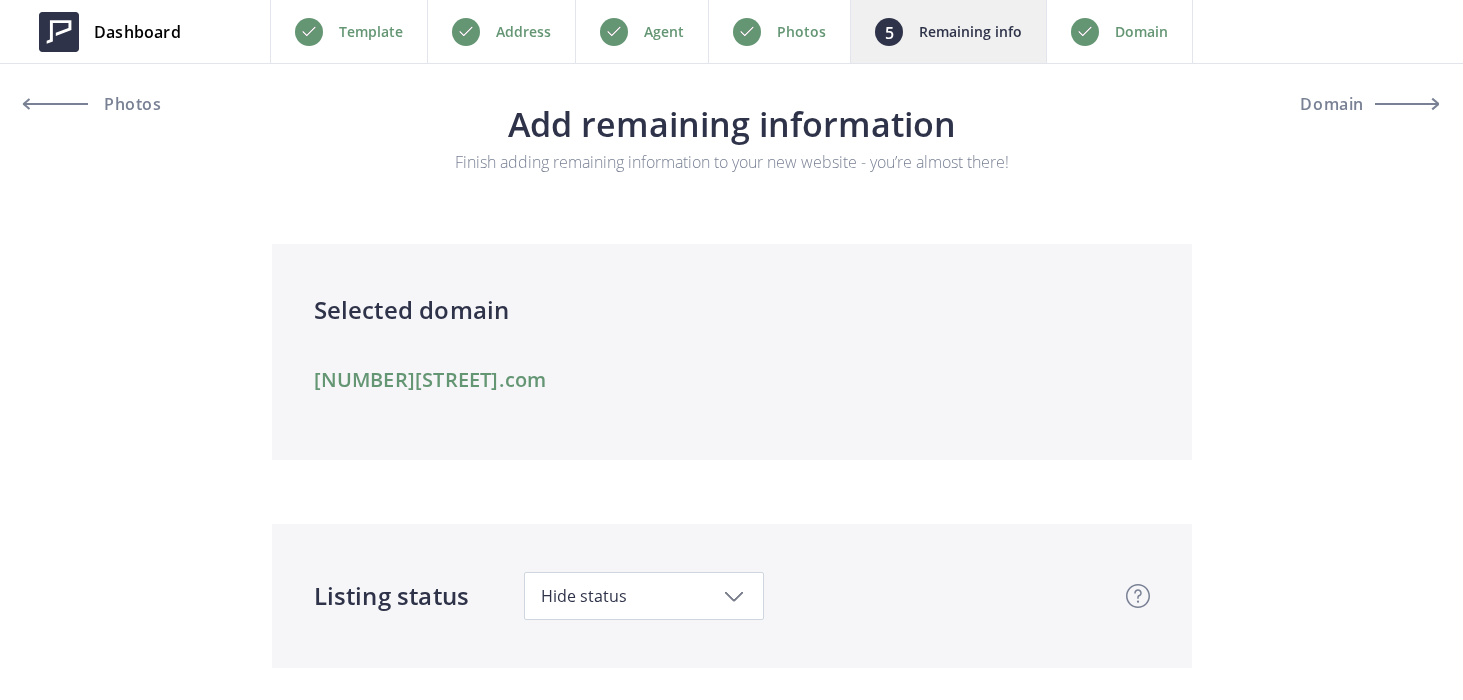 scroll, scrollTop: 0, scrollLeft: 0, axis: both 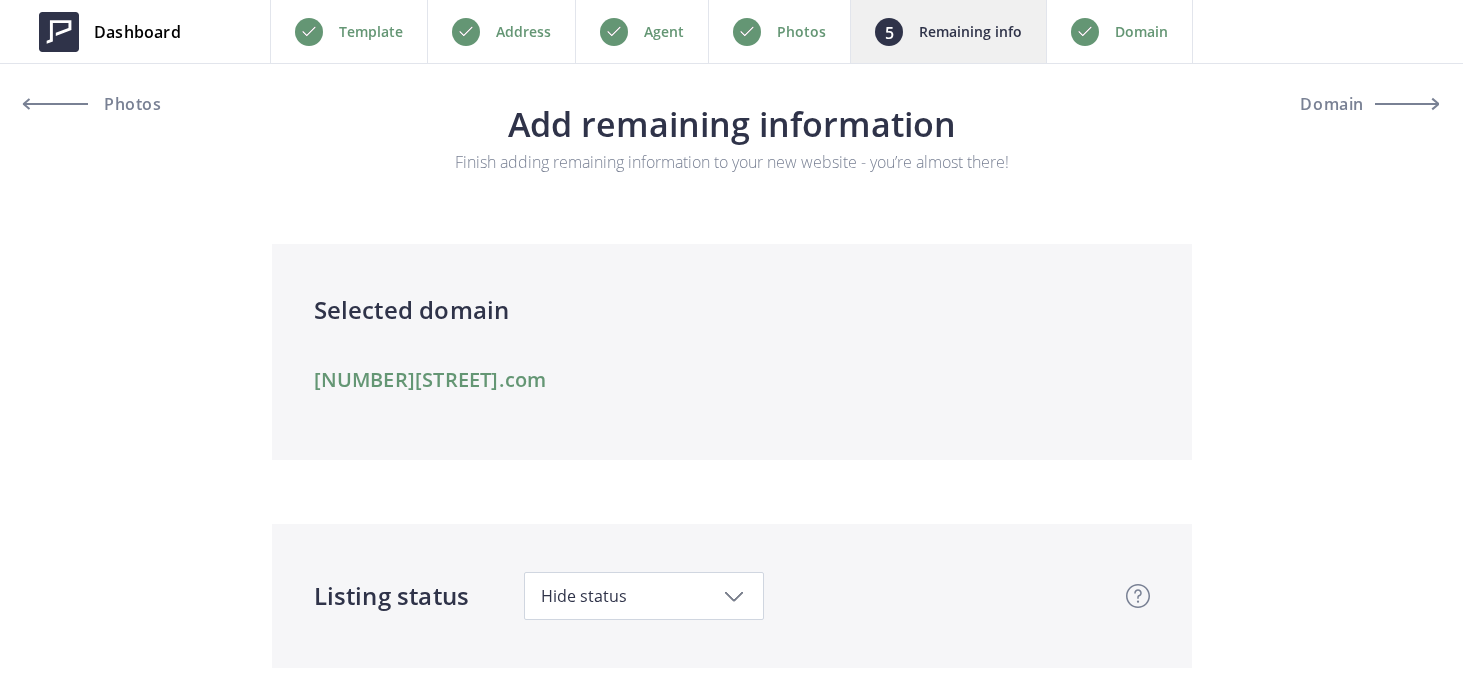 click on "5695skylineblvd.com" at bounding box center (430, 380) 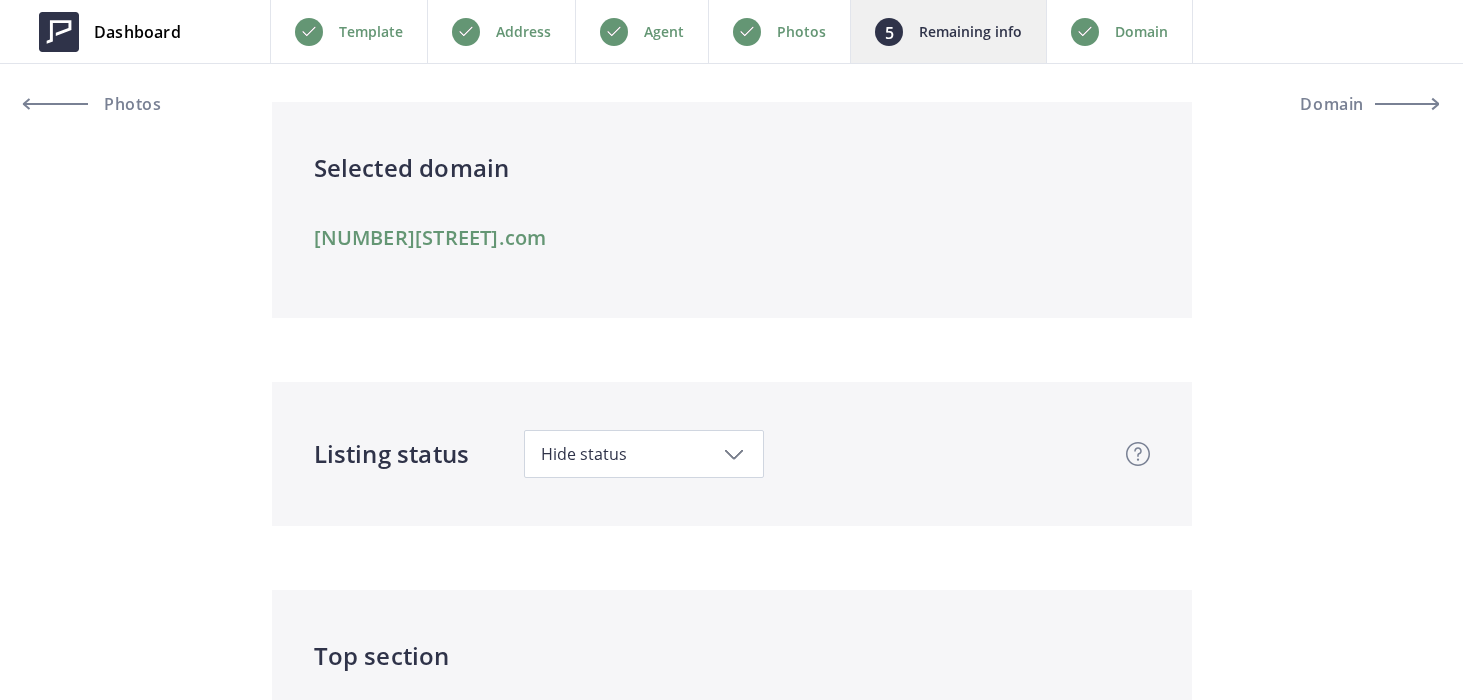 scroll, scrollTop: 0, scrollLeft: 0, axis: both 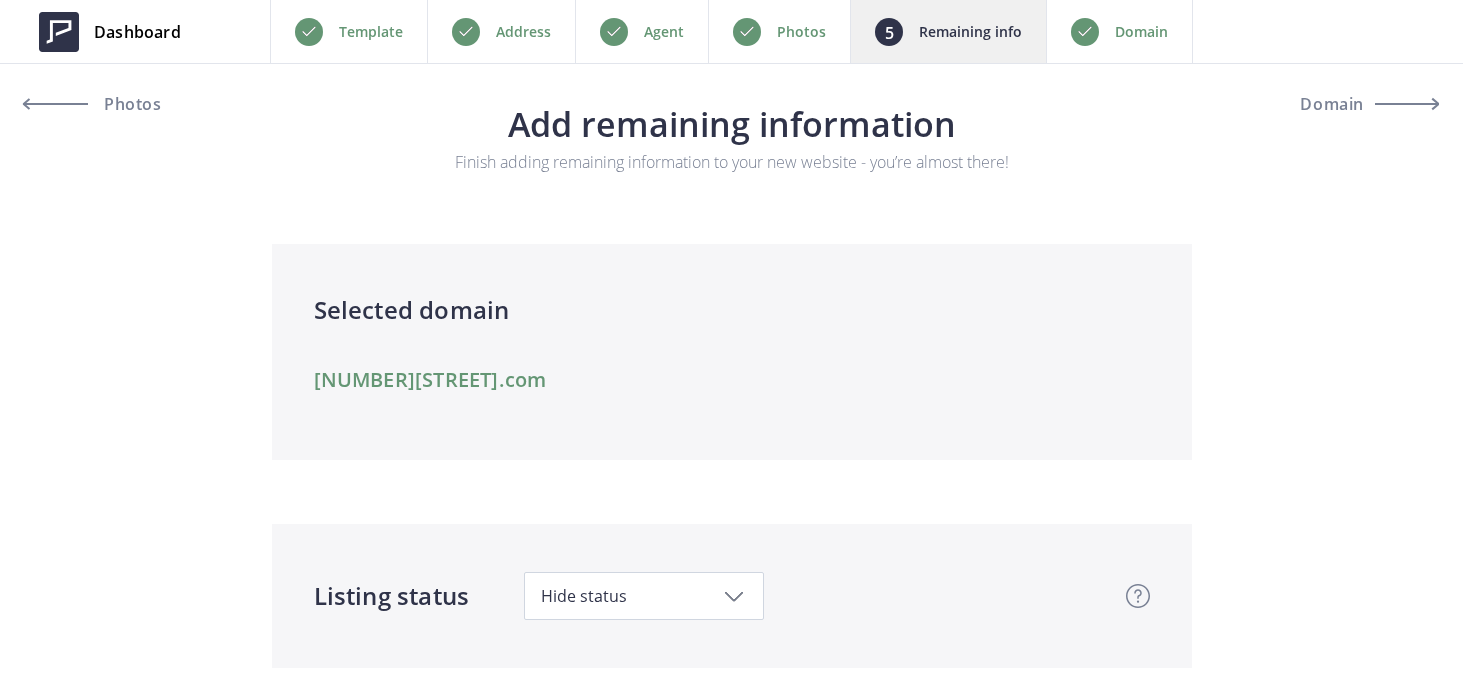 click on "Domain" at bounding box center [1141, 32] 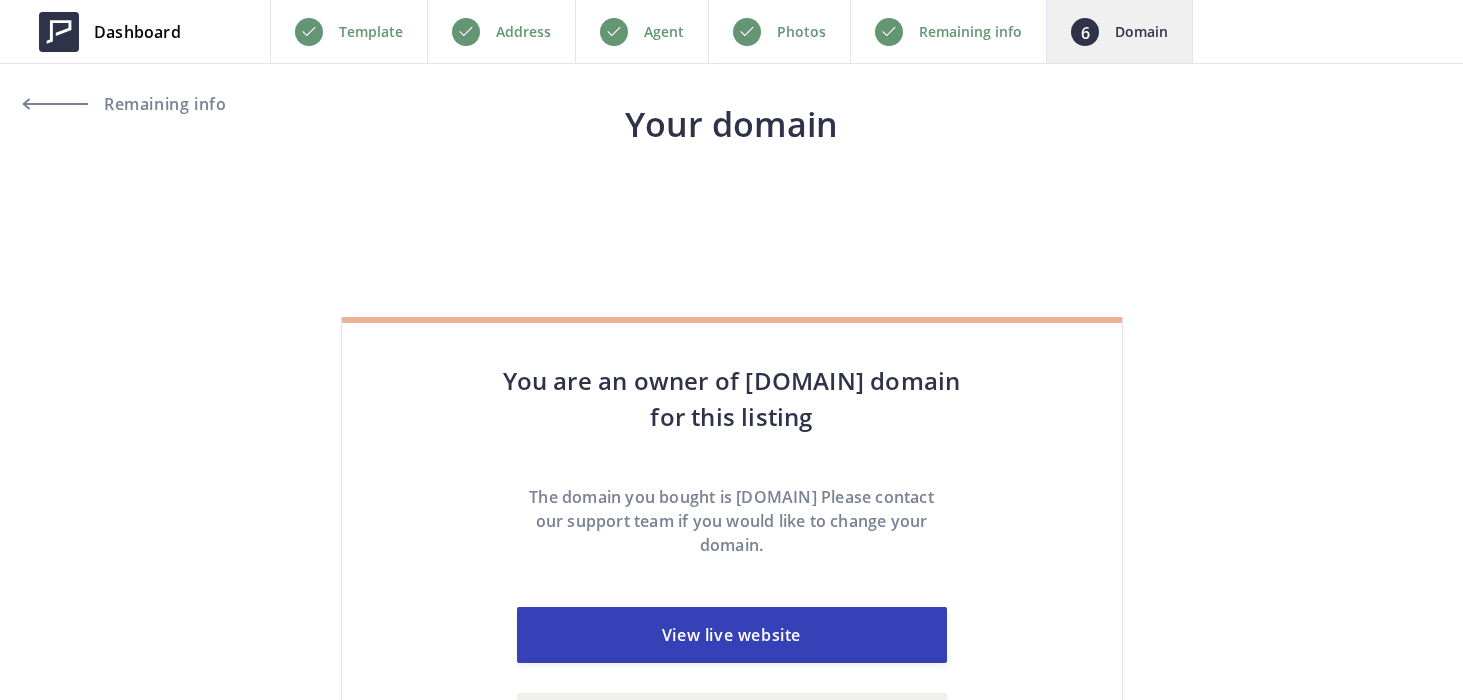 scroll, scrollTop: 0, scrollLeft: 0, axis: both 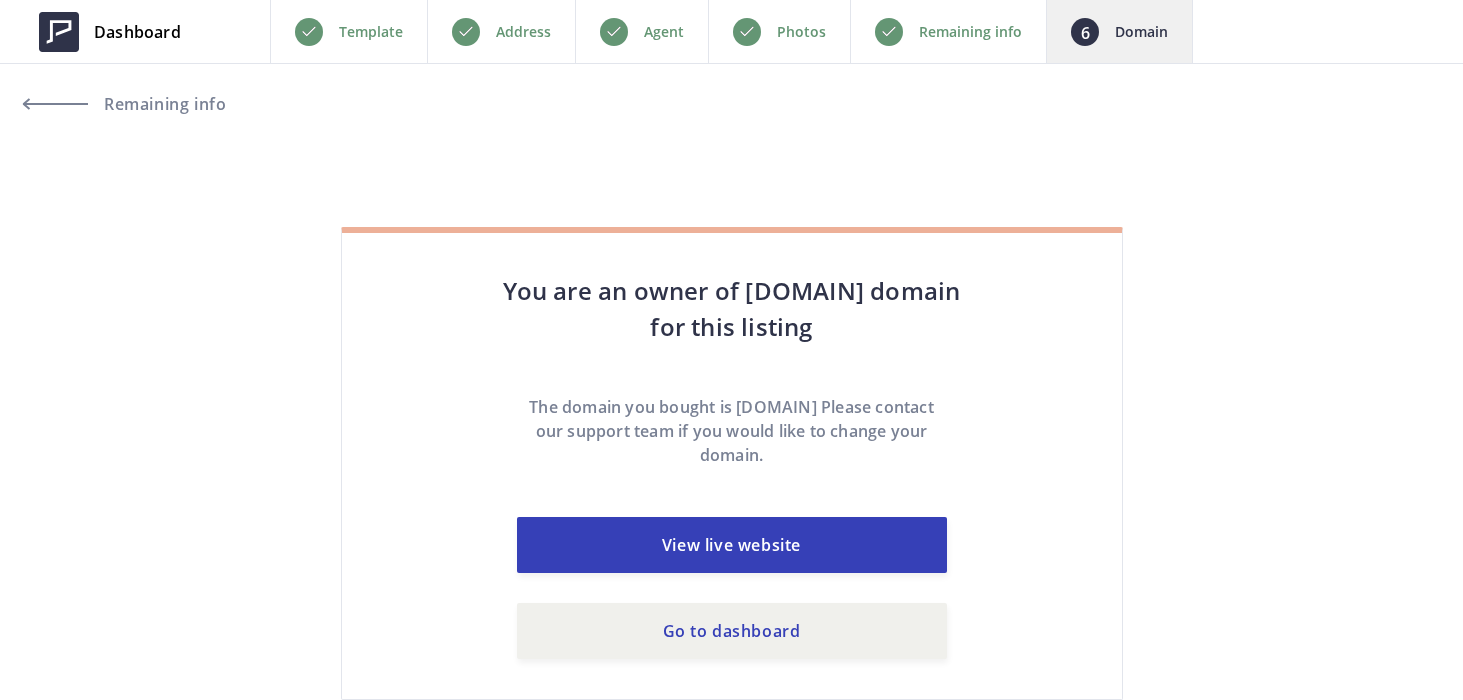 drag, startPoint x: 527, startPoint y: 398, endPoint x: 900, endPoint y: 453, distance: 377.03314 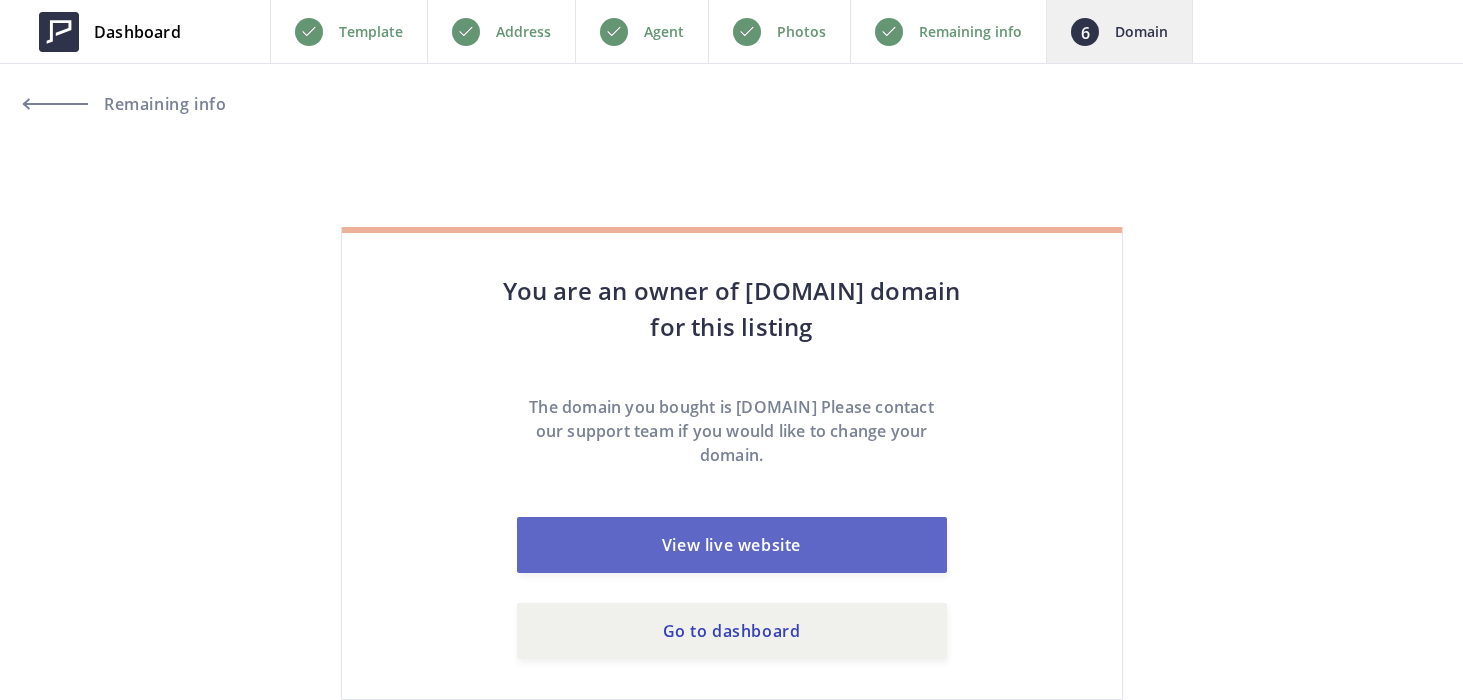 click on "View live website" at bounding box center (732, 545) 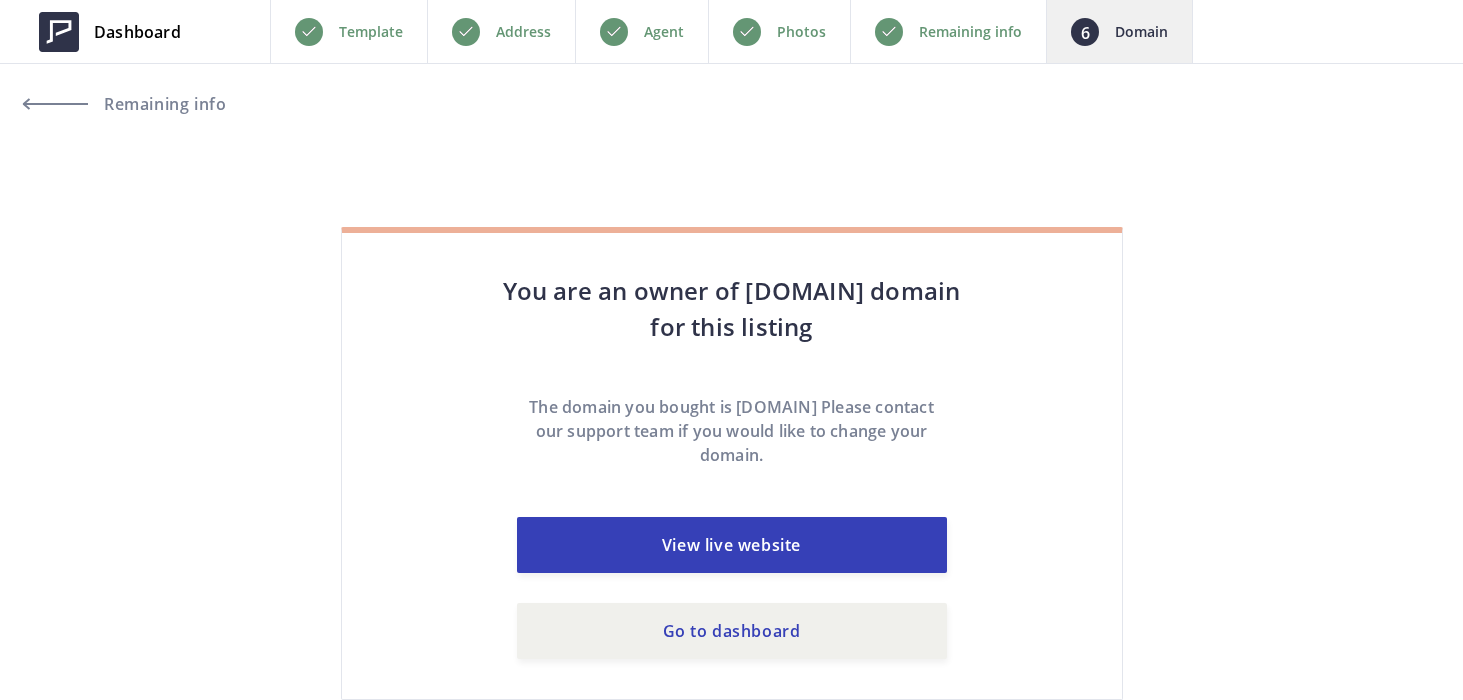 click on "The domain you bought is [DOMAIN] Please contact our support team if you would like to change your domain." at bounding box center (732, 431) 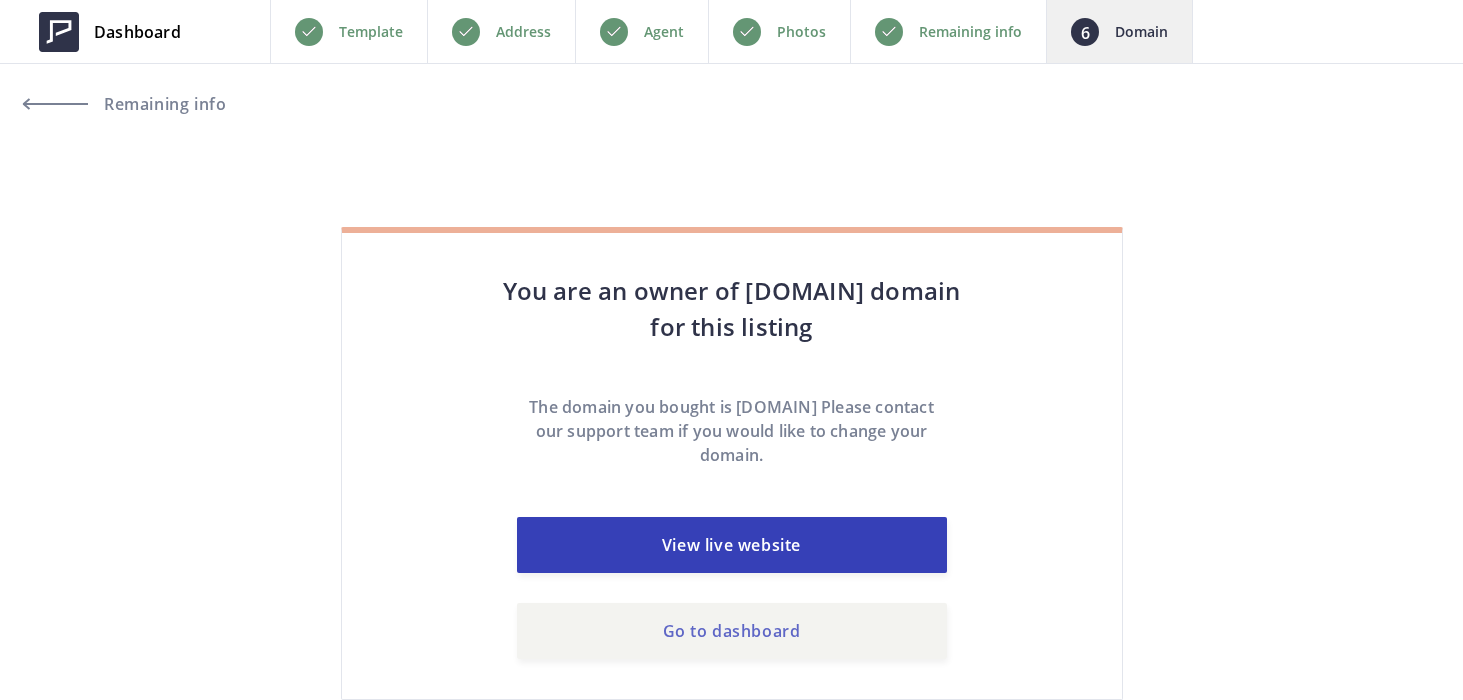 click on "Go to dashboard" at bounding box center [732, 631] 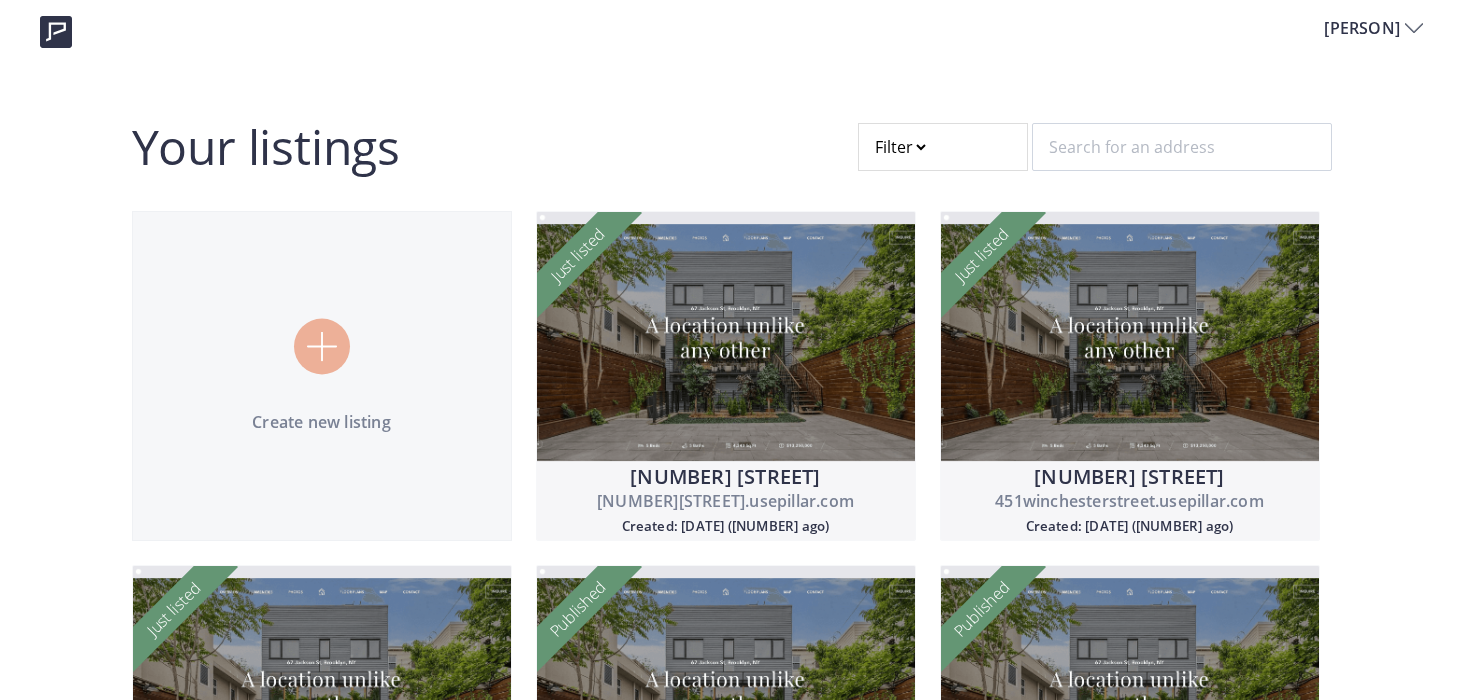 scroll, scrollTop: 0, scrollLeft: 0, axis: both 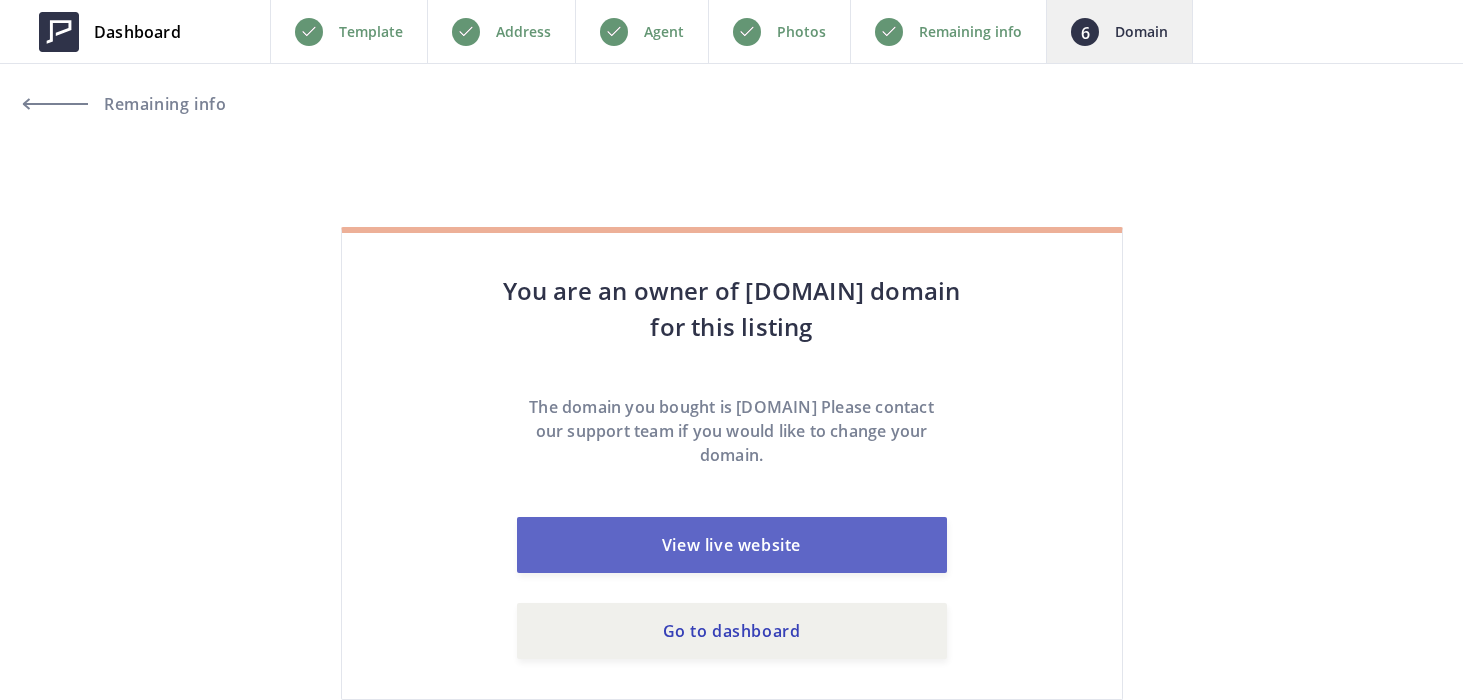 click on "View live website" at bounding box center [732, 545] 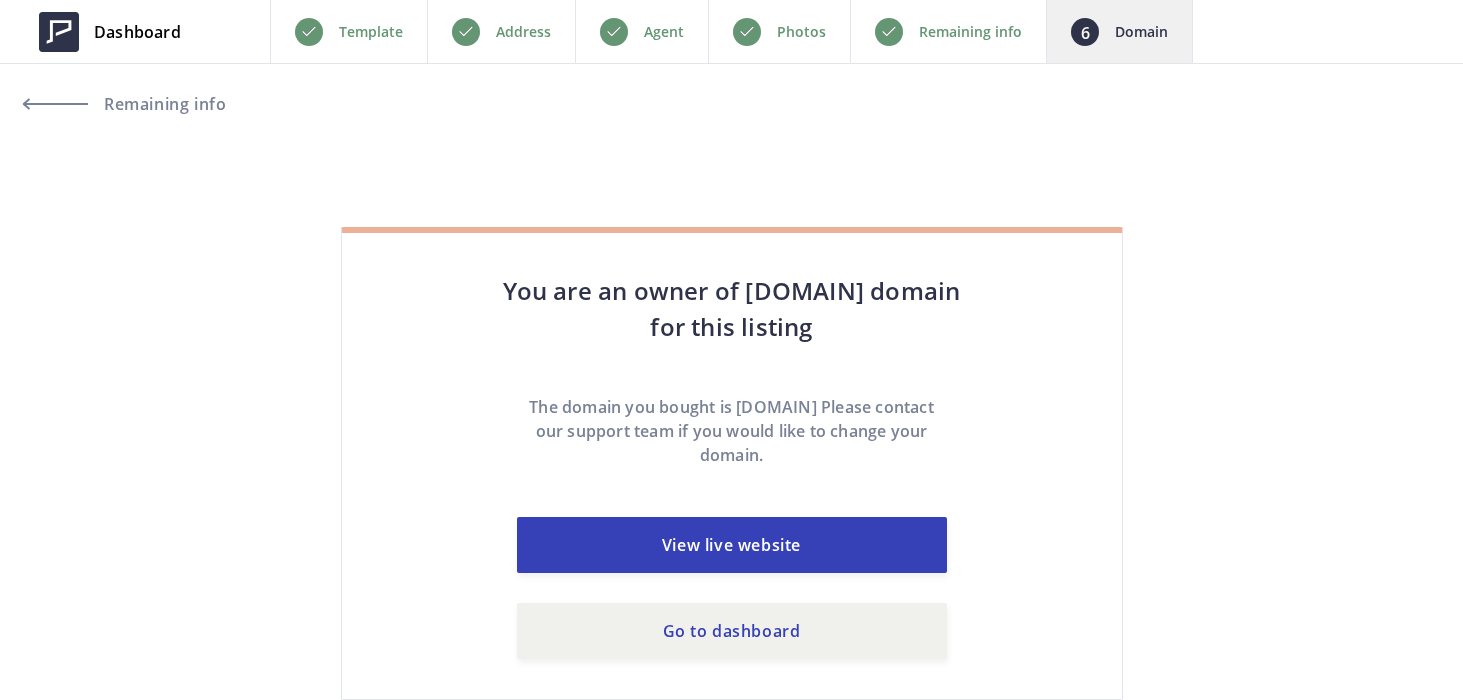 scroll, scrollTop: 0, scrollLeft: 0, axis: both 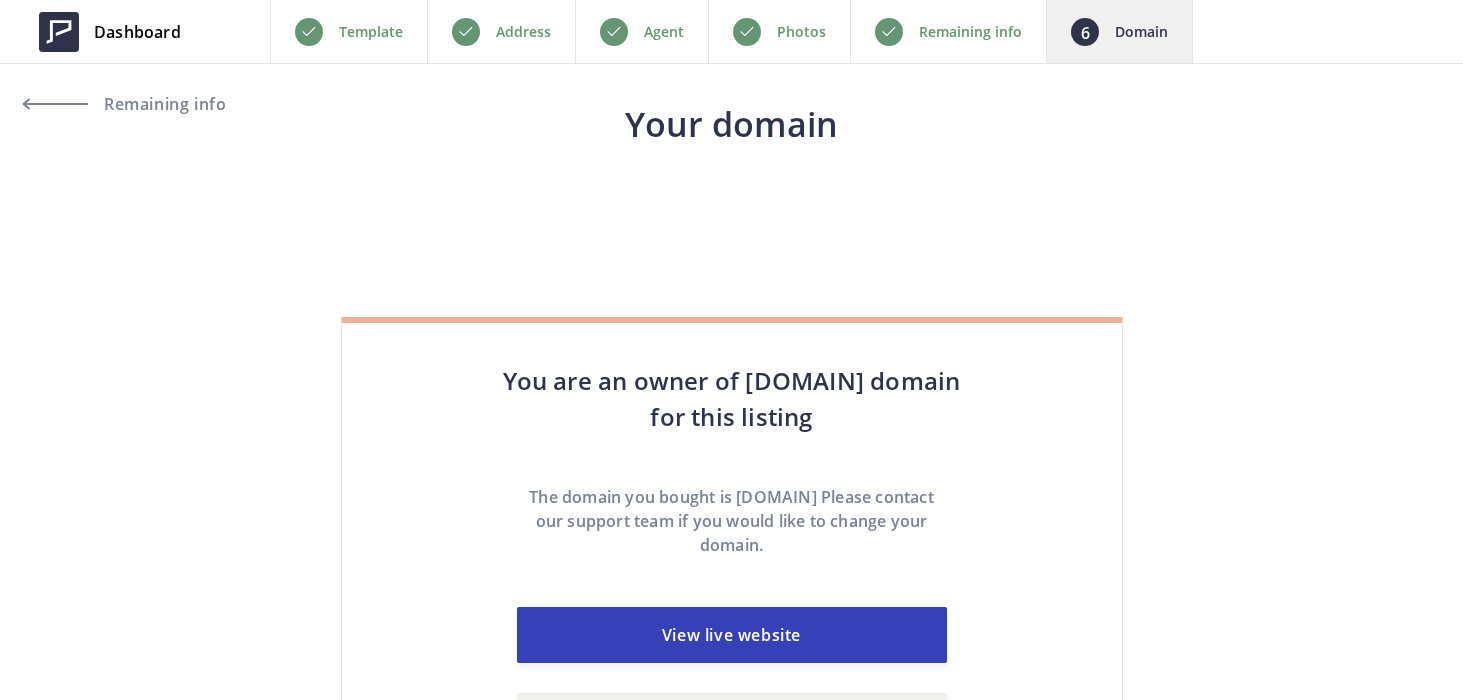 click on "Remaining info" at bounding box center (970, 32) 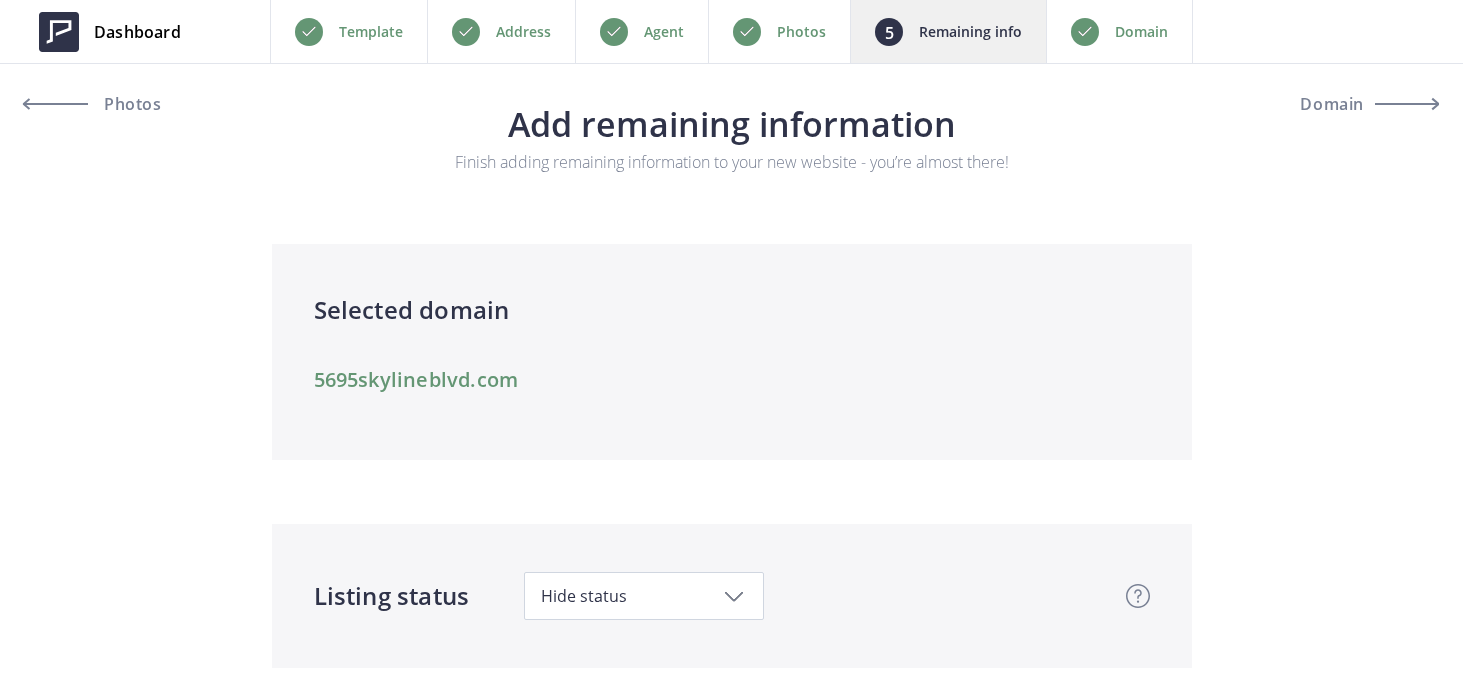 scroll, scrollTop: 0, scrollLeft: 0, axis: both 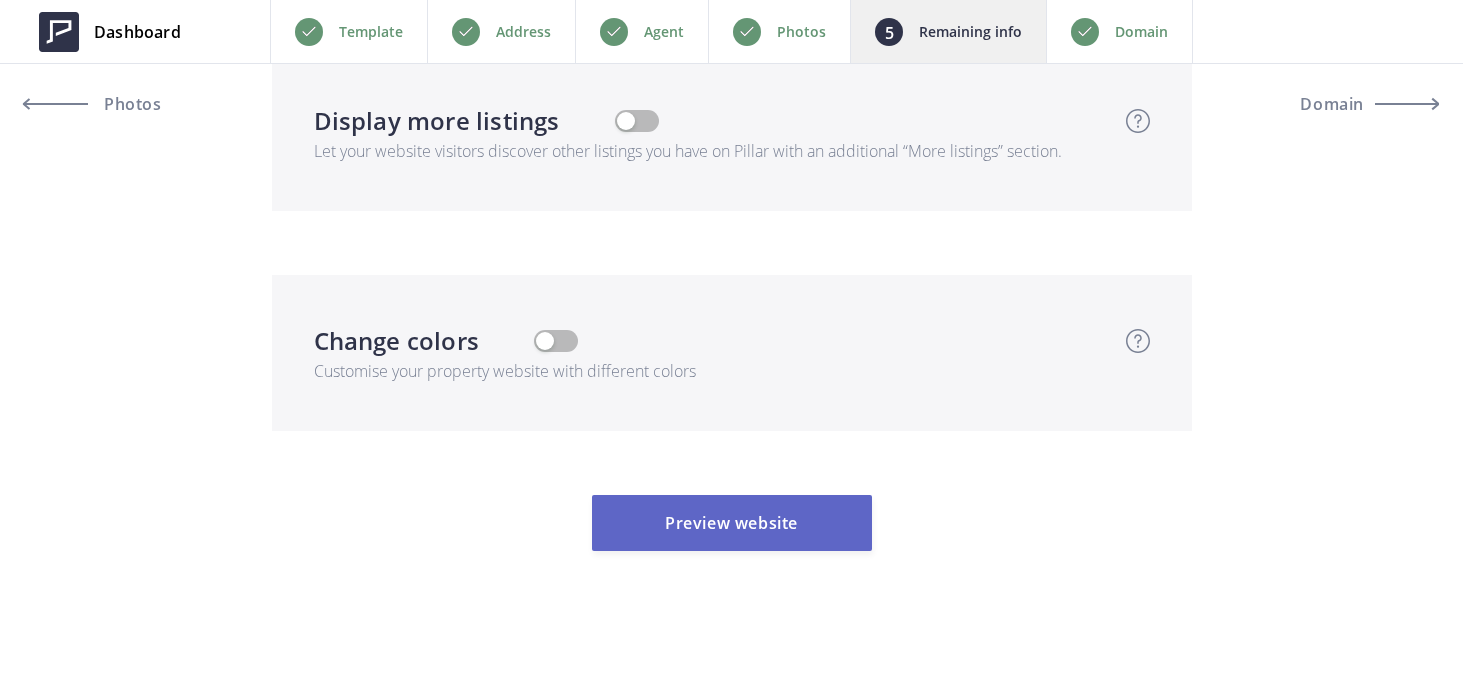 click on "Preview website" at bounding box center (732, 523) 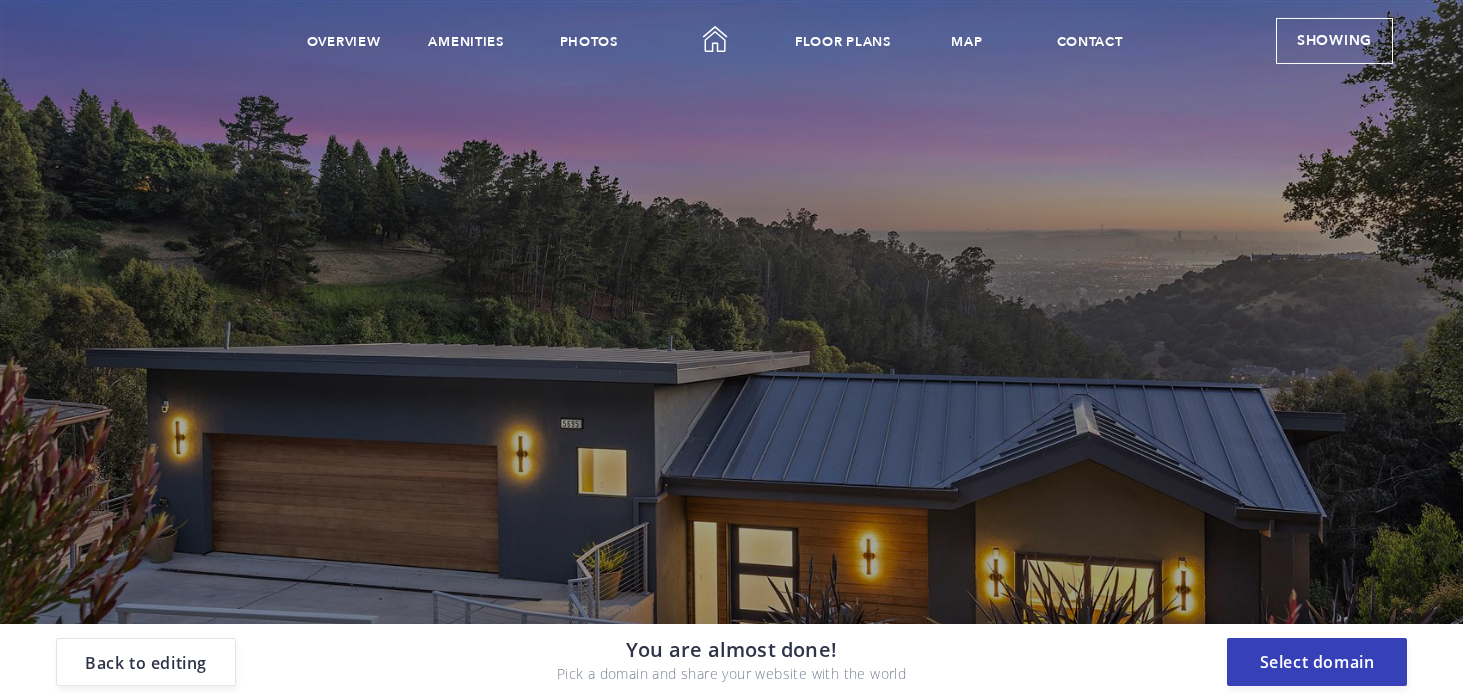 scroll, scrollTop: 62, scrollLeft: 0, axis: vertical 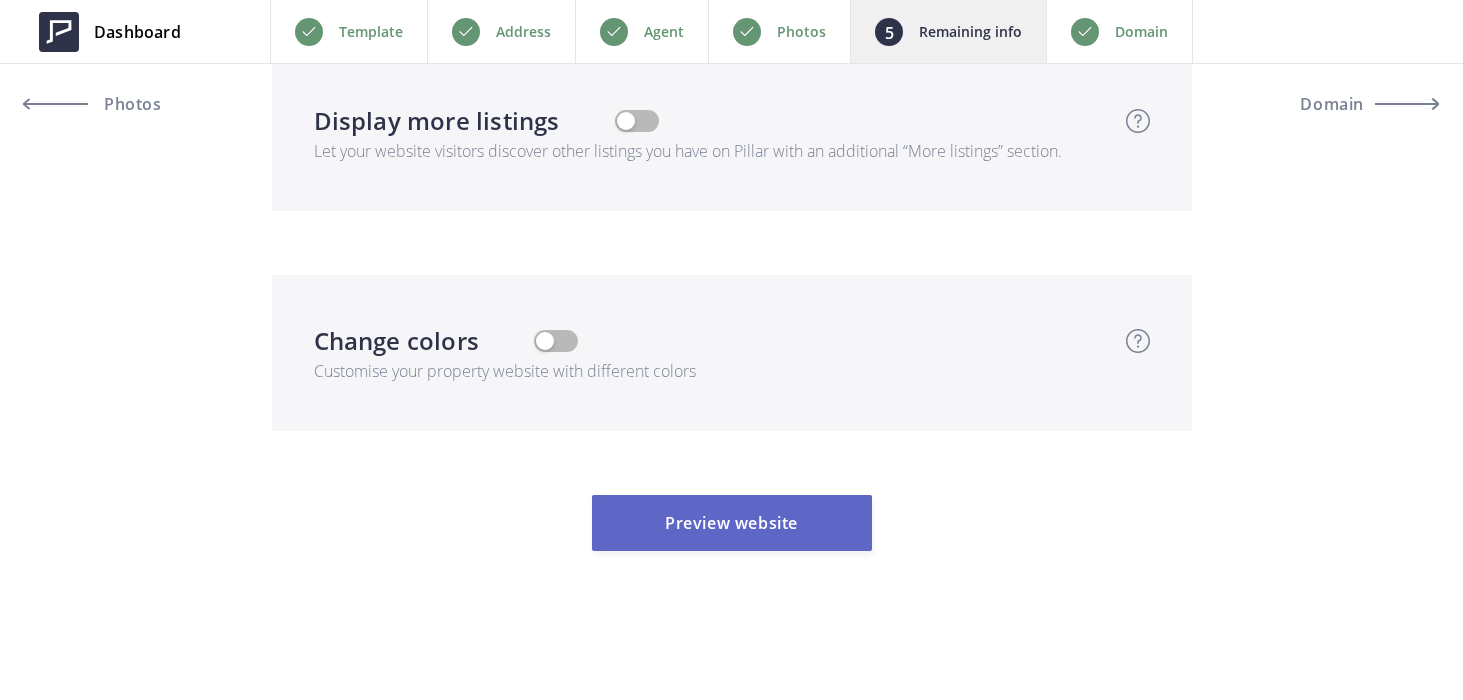 click on "Preview website" at bounding box center (732, 523) 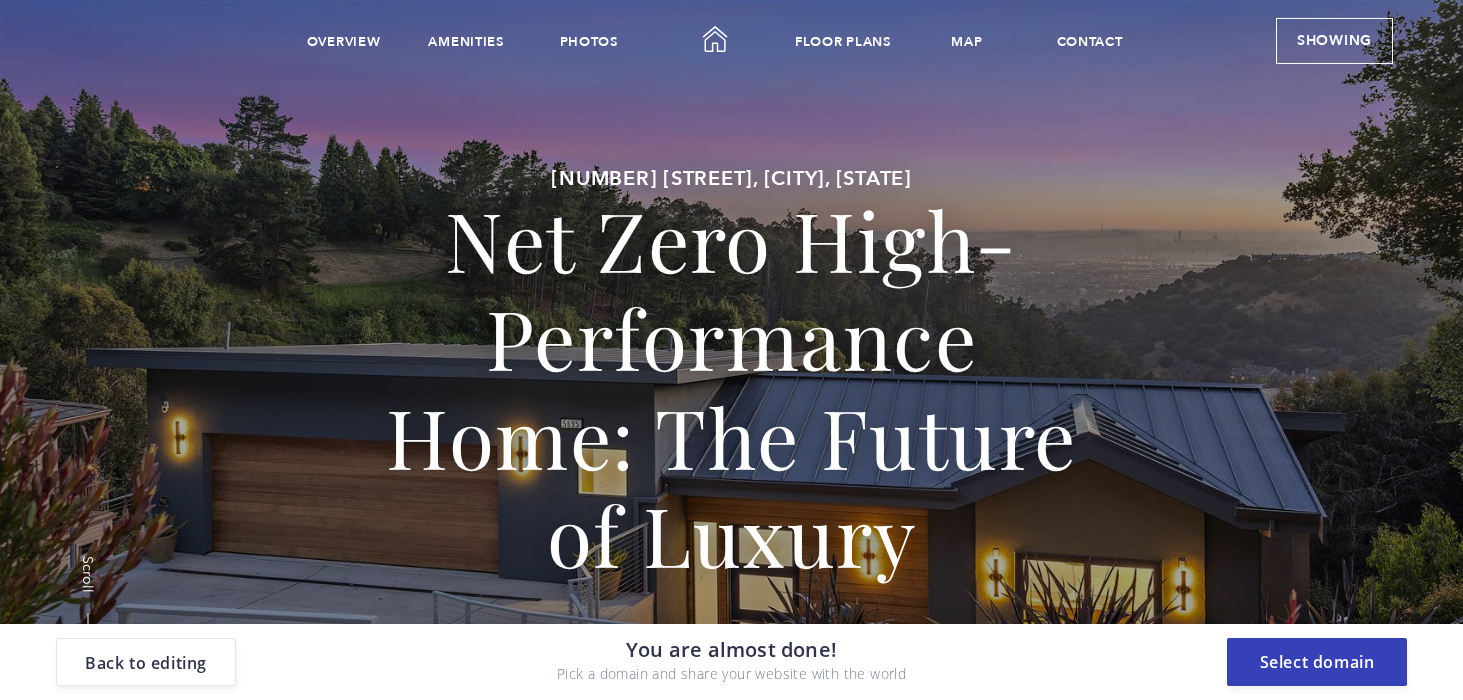 scroll, scrollTop: 0, scrollLeft: 0, axis: both 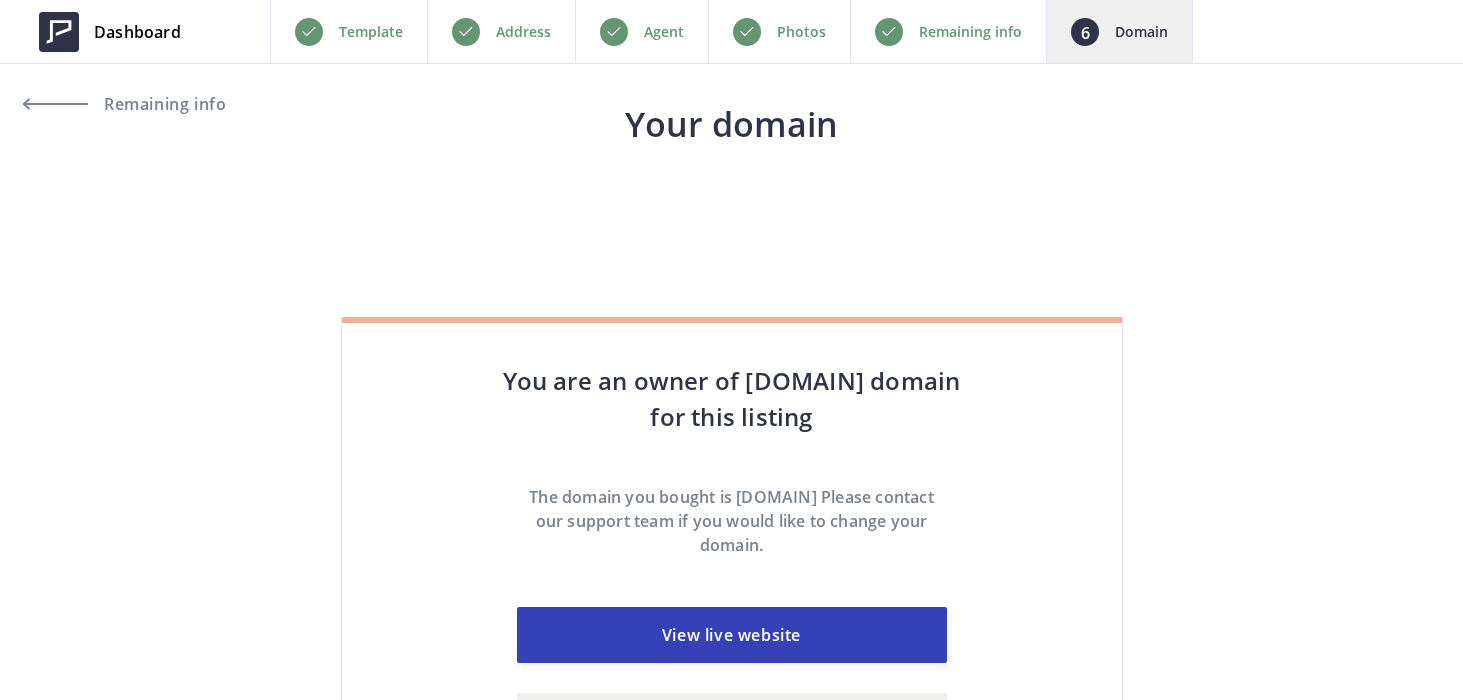 click on "The domain you bought is [DOMAIN] Please contact our support team if you would like to change your domain." at bounding box center (732, 521) 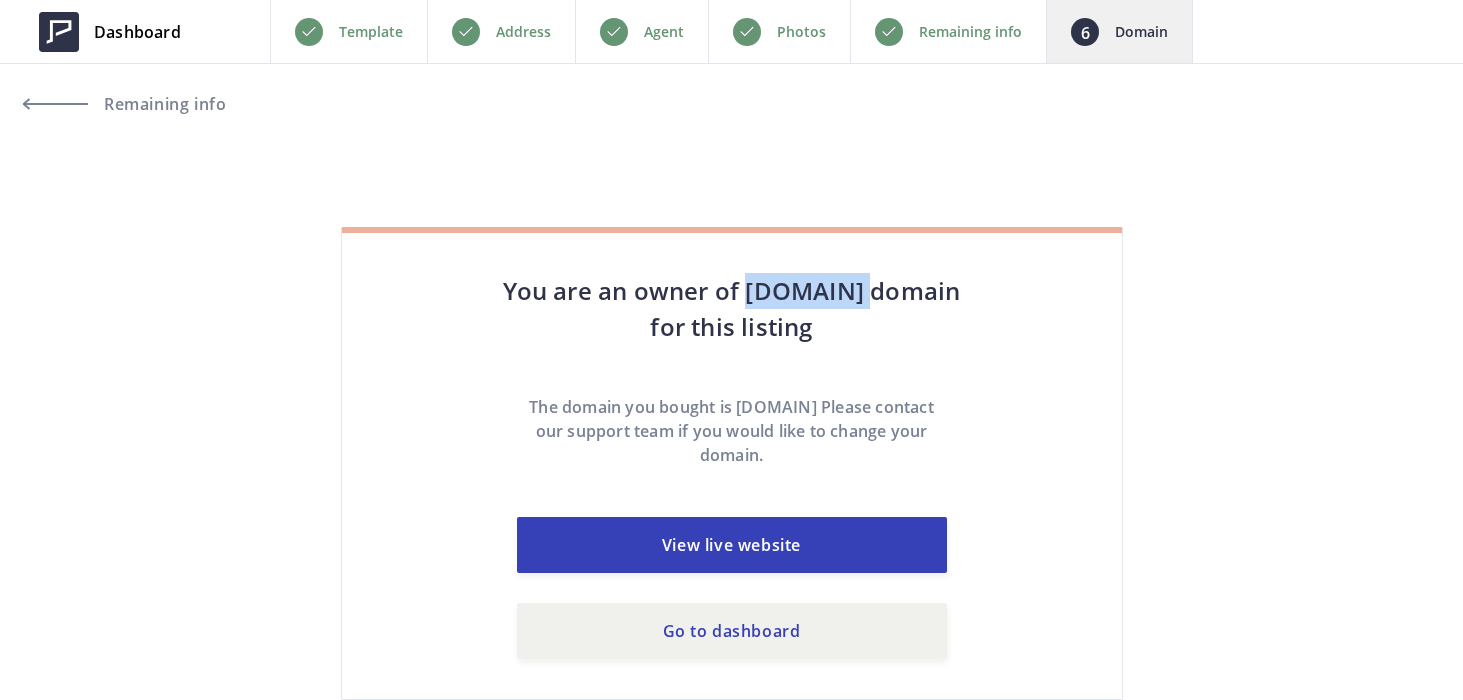 drag, startPoint x: 681, startPoint y: 286, endPoint x: 793, endPoint y: 281, distance: 112.11155 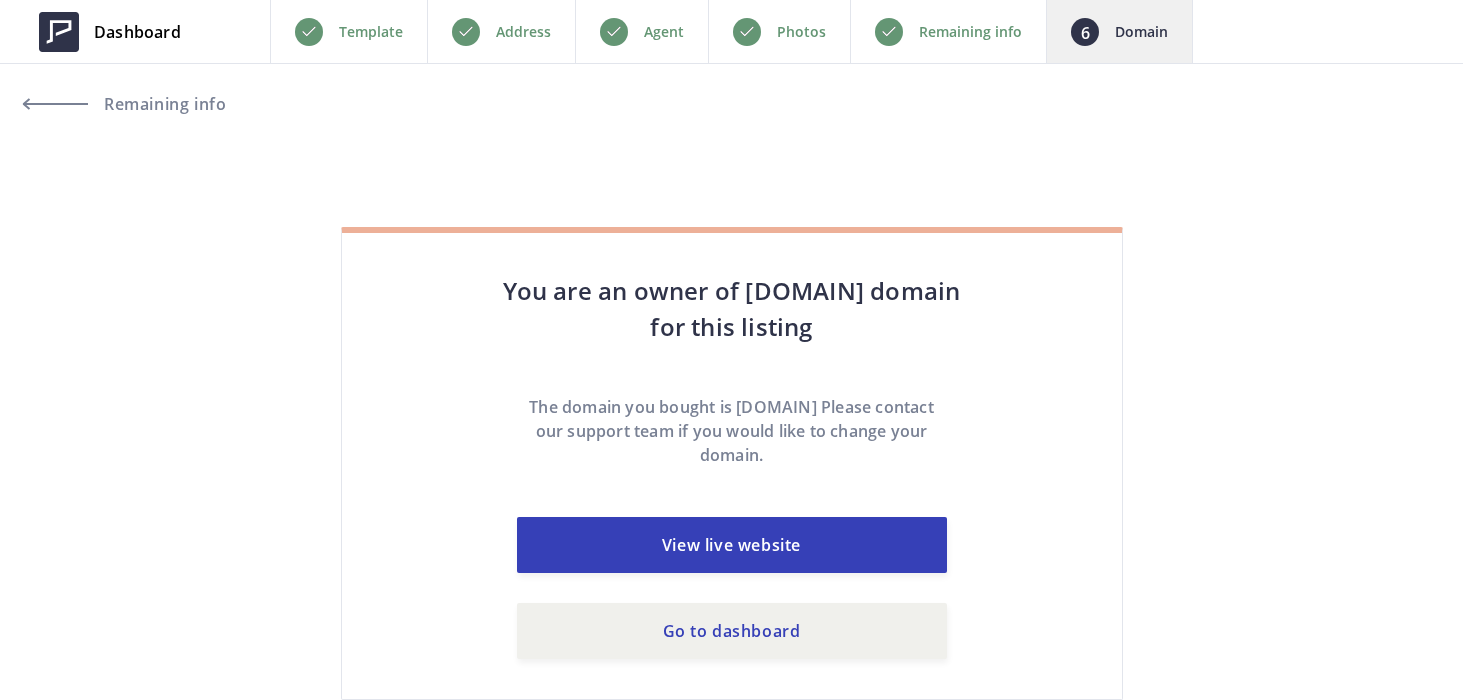 click on "The domain you bought is 5695skylineblvd.com Please contact our support team if you would like to change your domain." at bounding box center (732, 431) 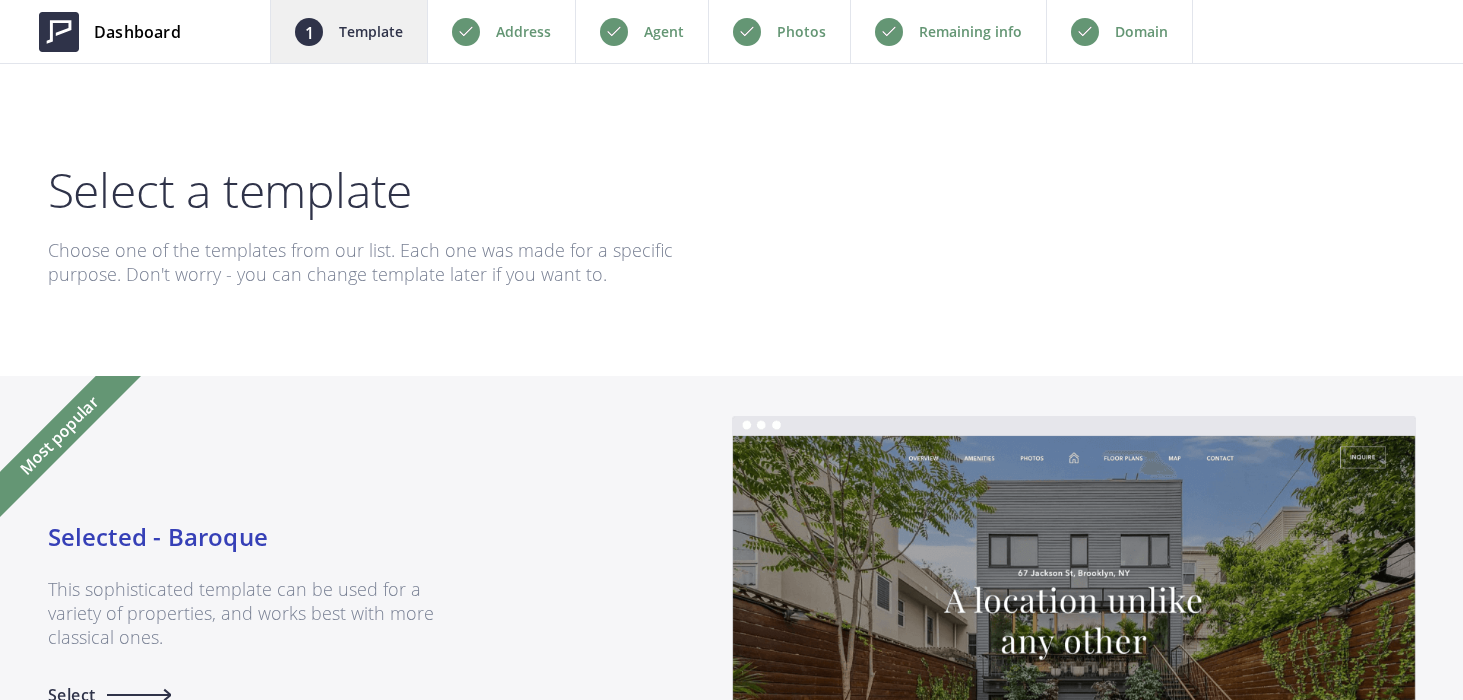 scroll, scrollTop: 0, scrollLeft: 0, axis: both 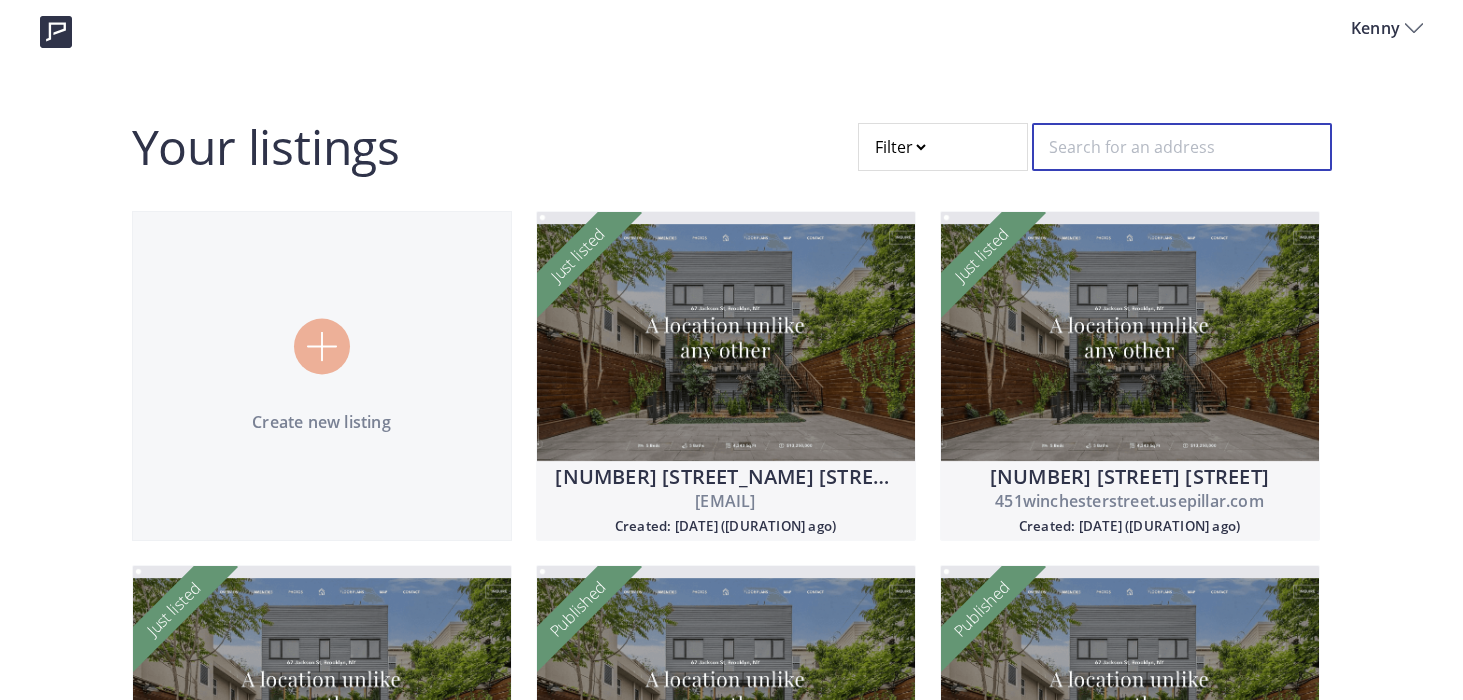 click at bounding box center [1182, 147] 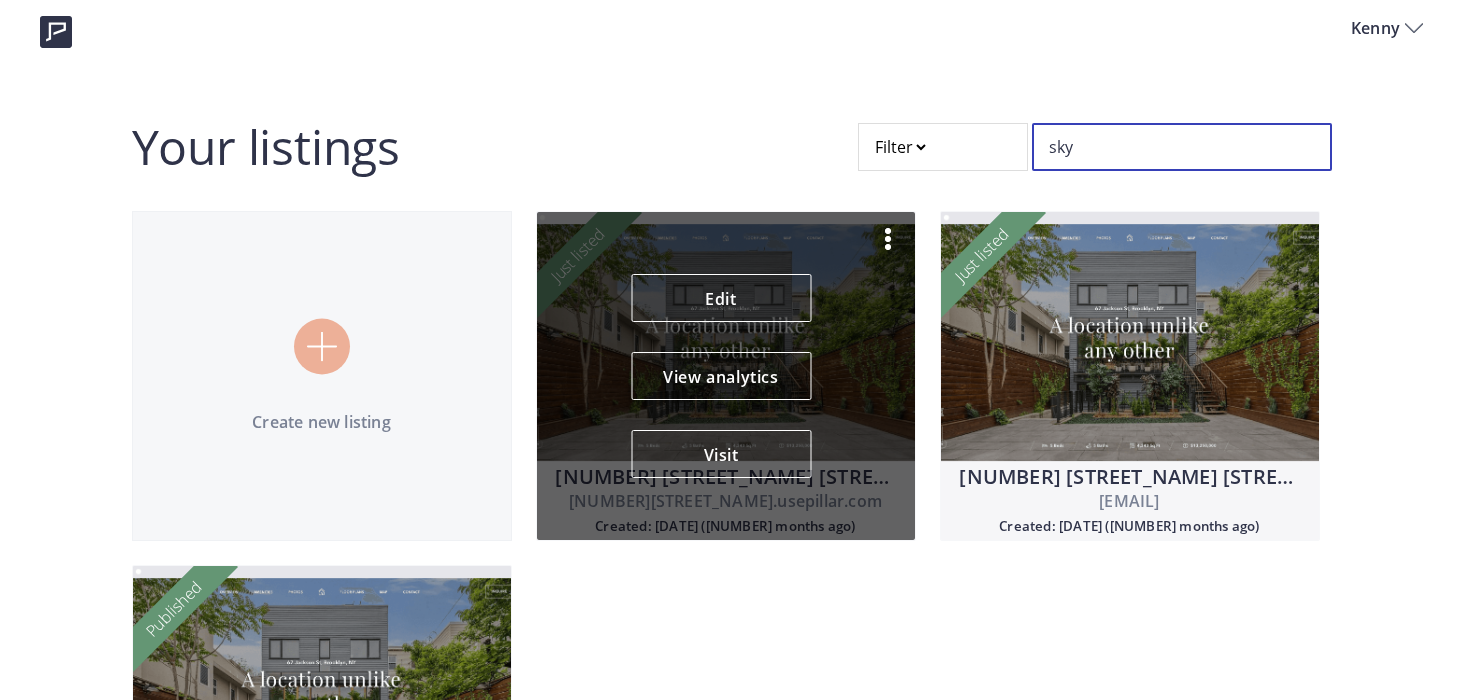 scroll, scrollTop: 218, scrollLeft: 0, axis: vertical 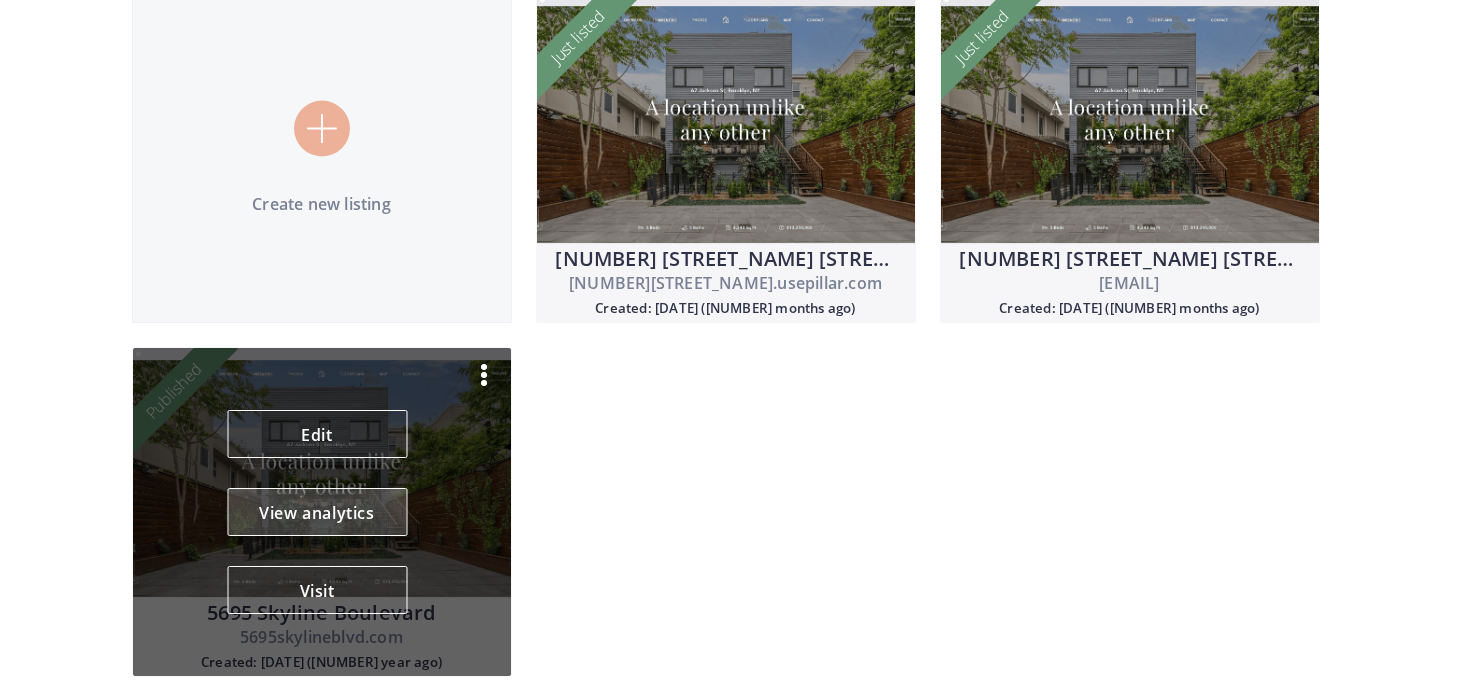 type on "sky" 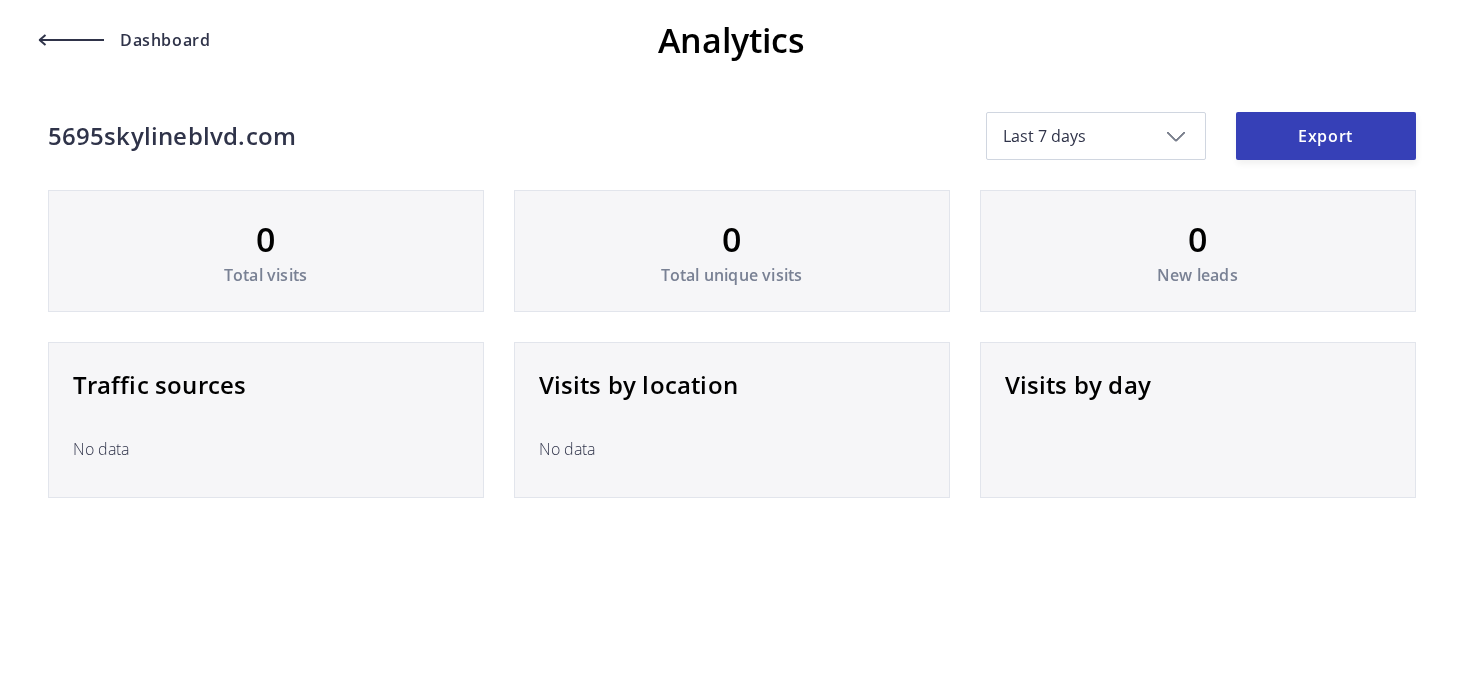 scroll, scrollTop: 0, scrollLeft: 0, axis: both 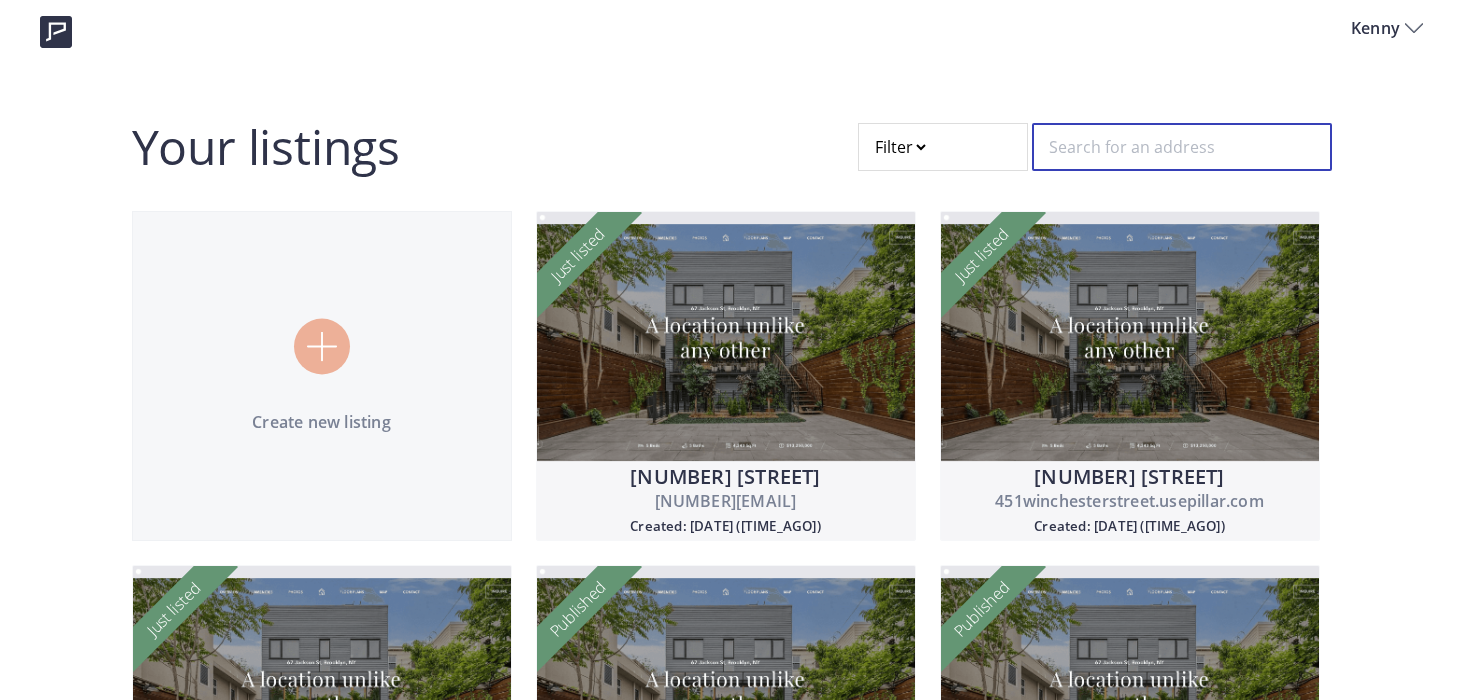 click at bounding box center (1182, 147) 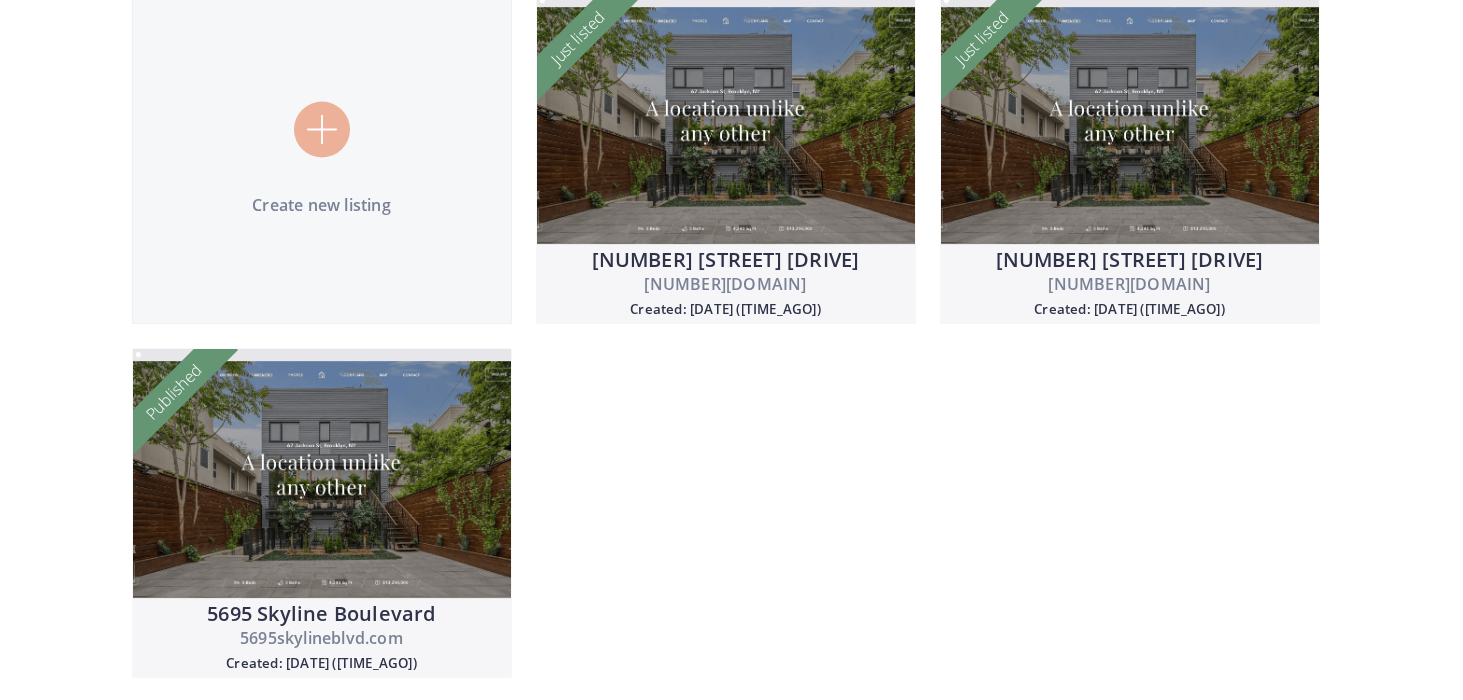 scroll, scrollTop: 218, scrollLeft: 0, axis: vertical 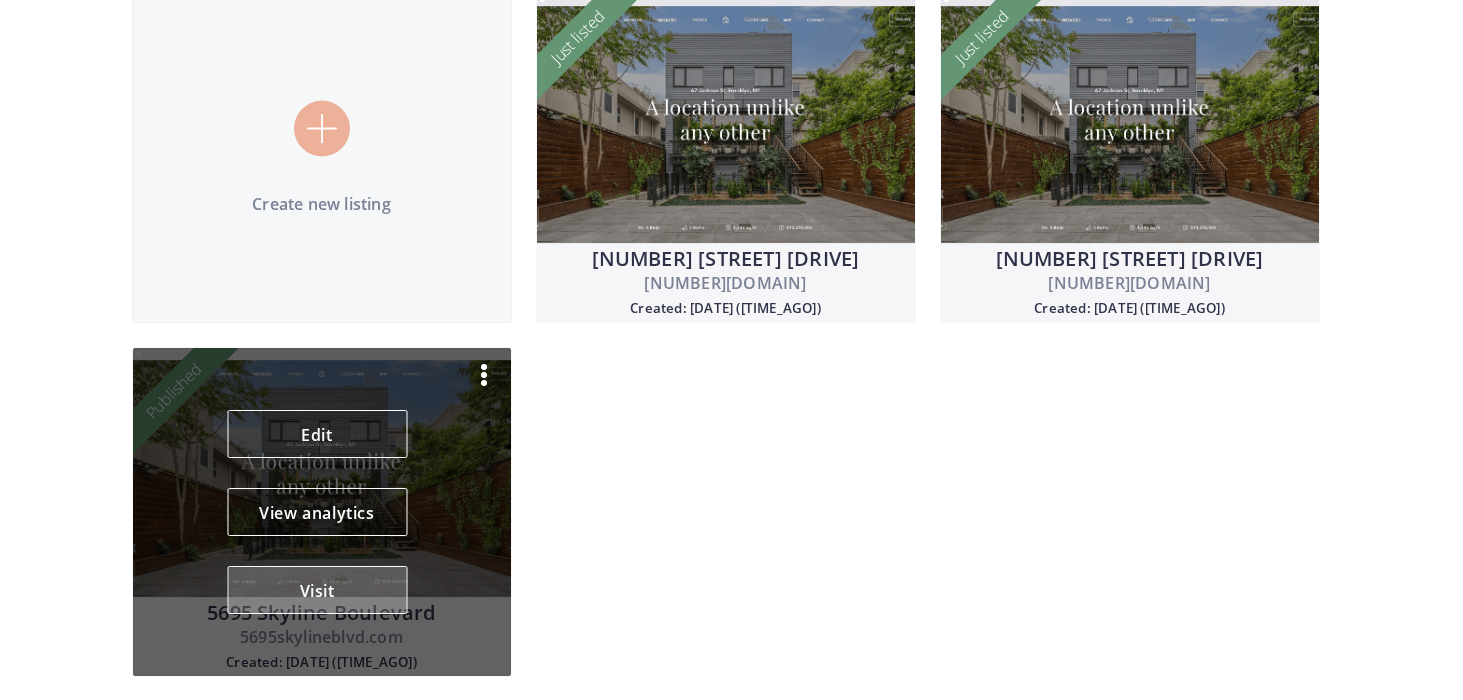 type on "sky" 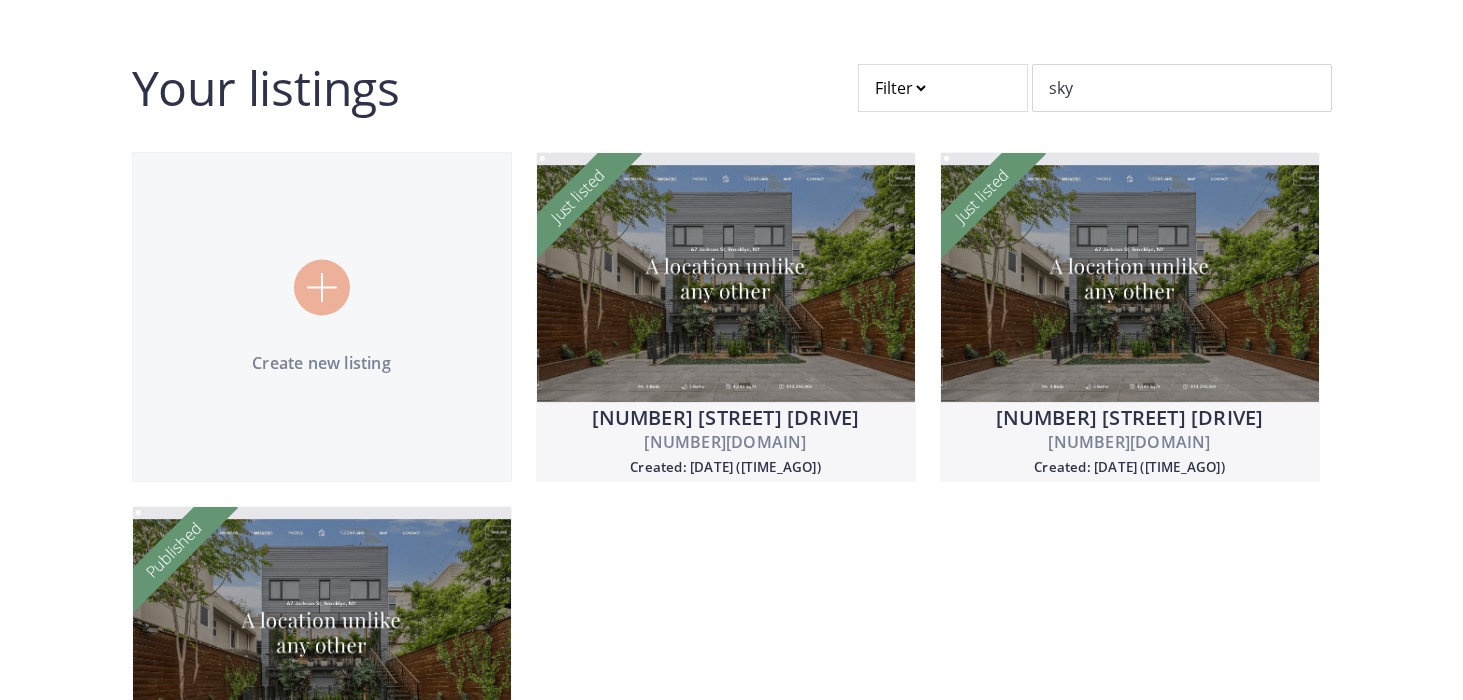 scroll, scrollTop: 0, scrollLeft: 0, axis: both 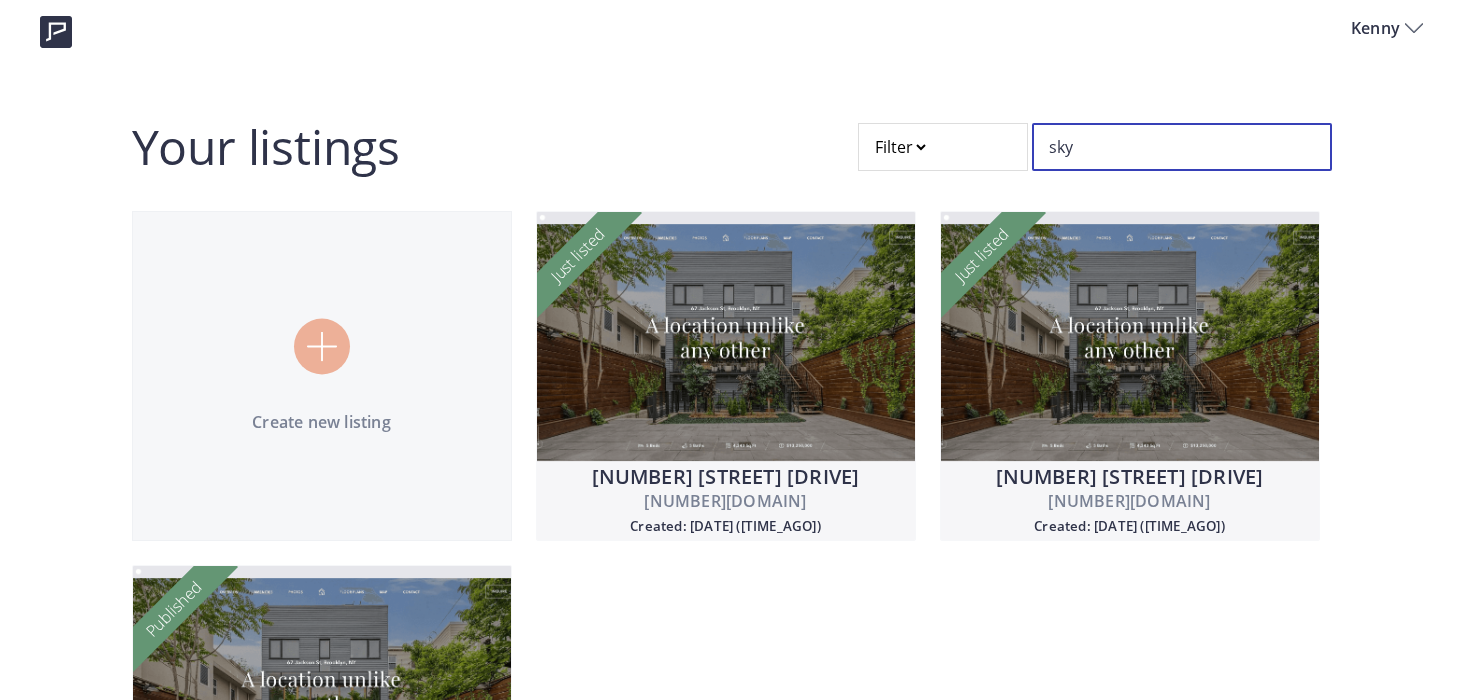 click on "sky" at bounding box center [1182, 147] 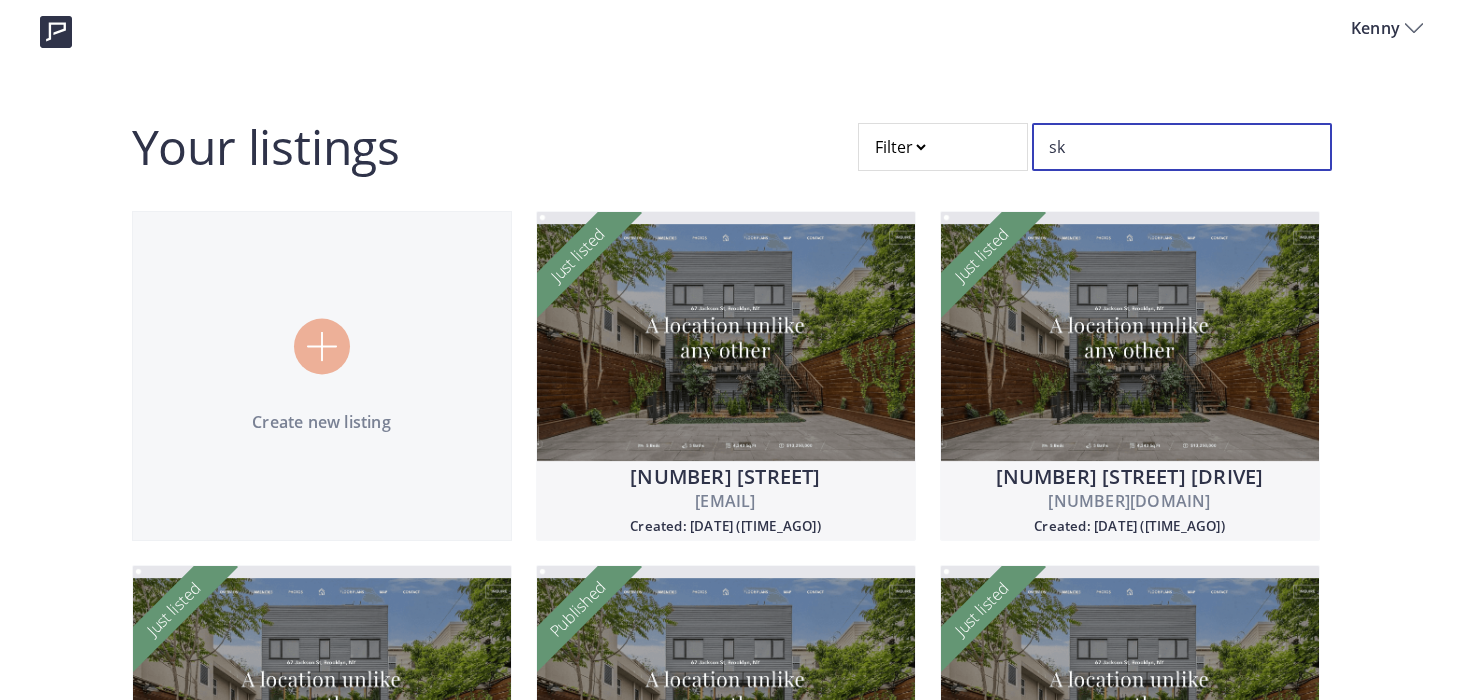 type on "s" 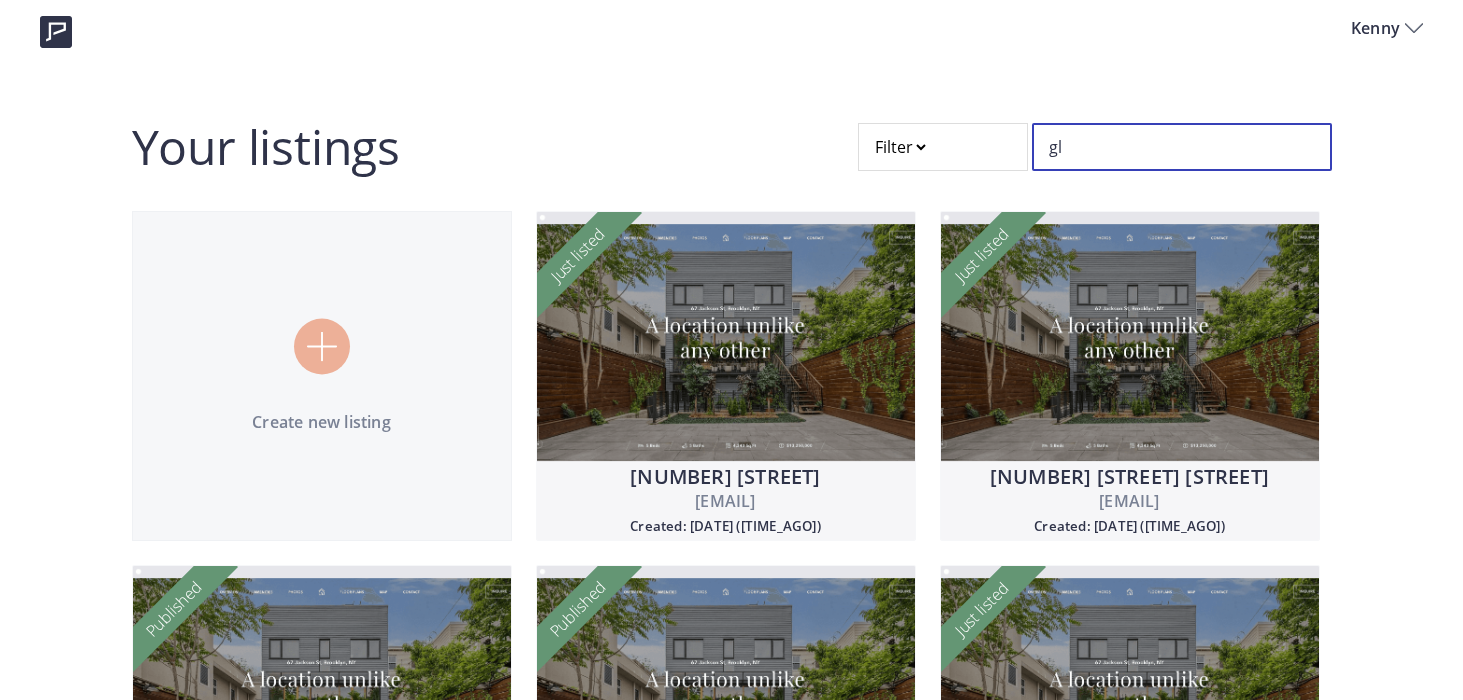 type on "g" 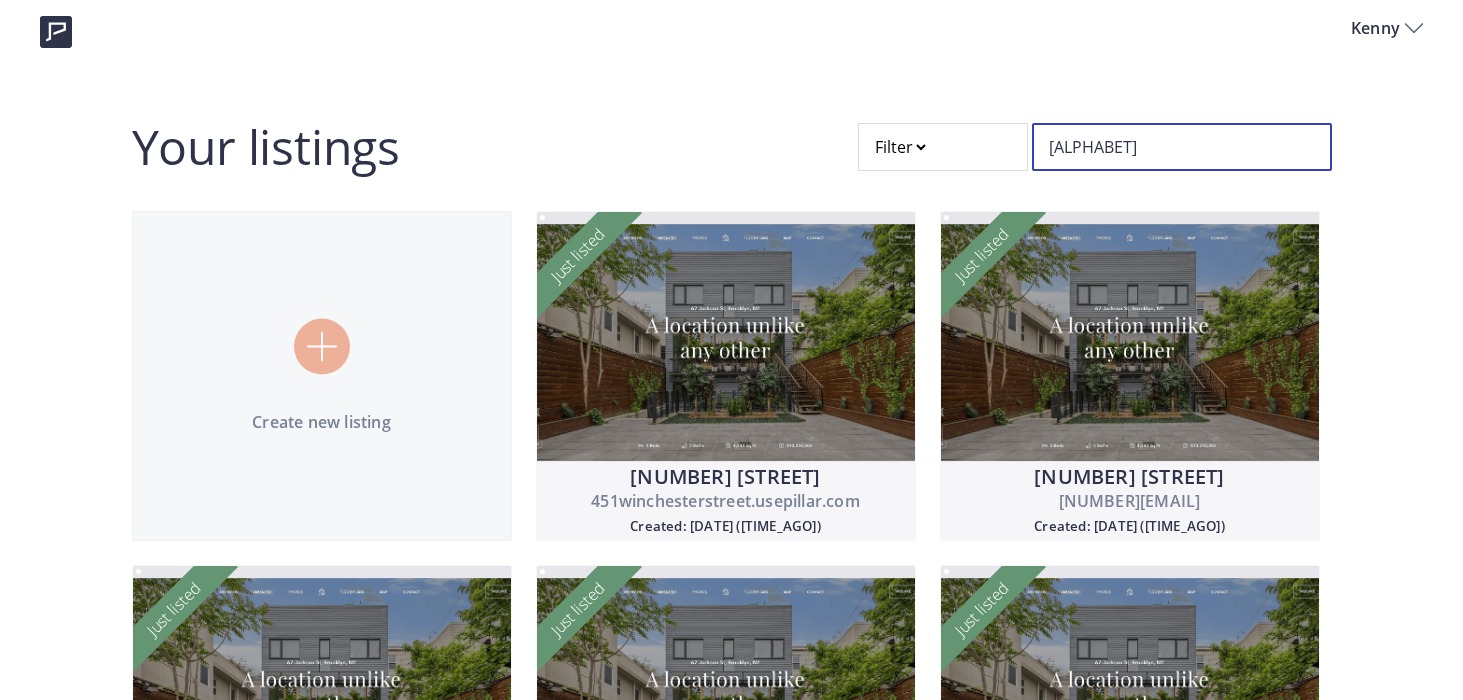 type on "a" 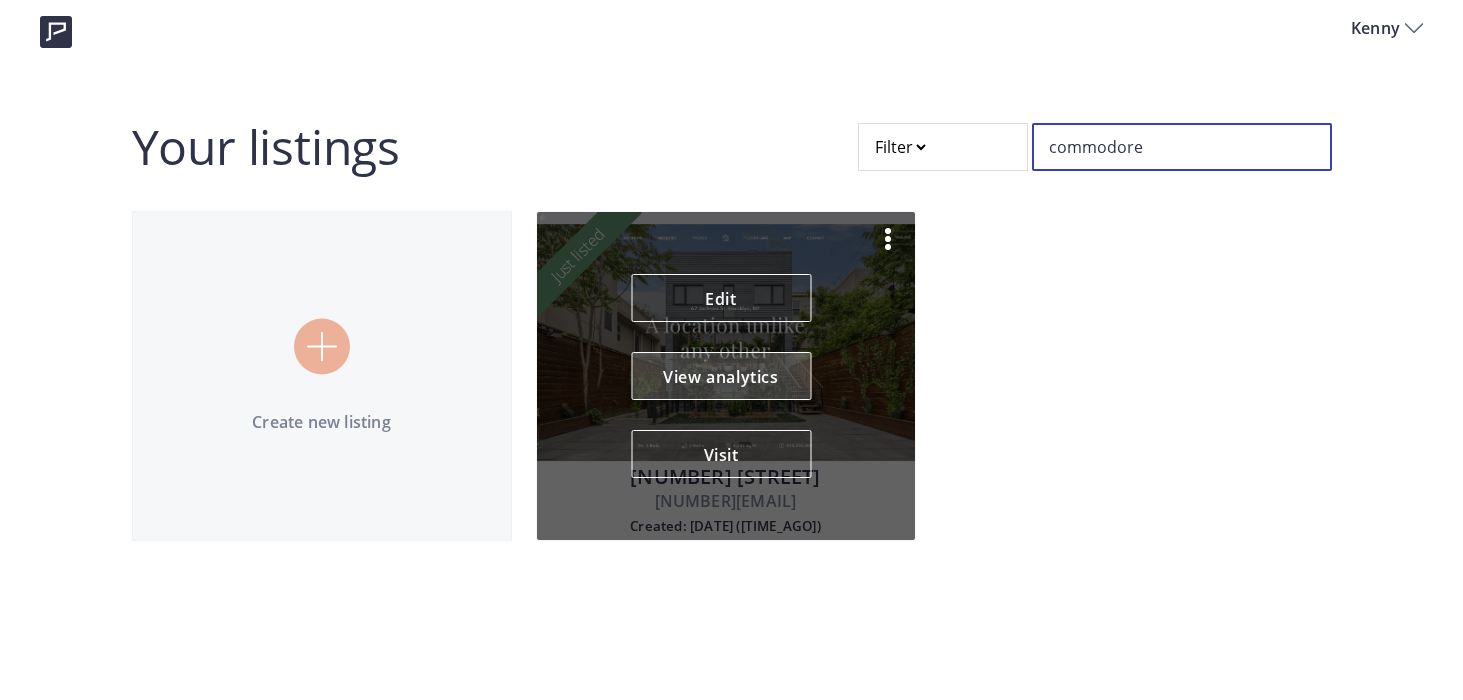 type on "commodore" 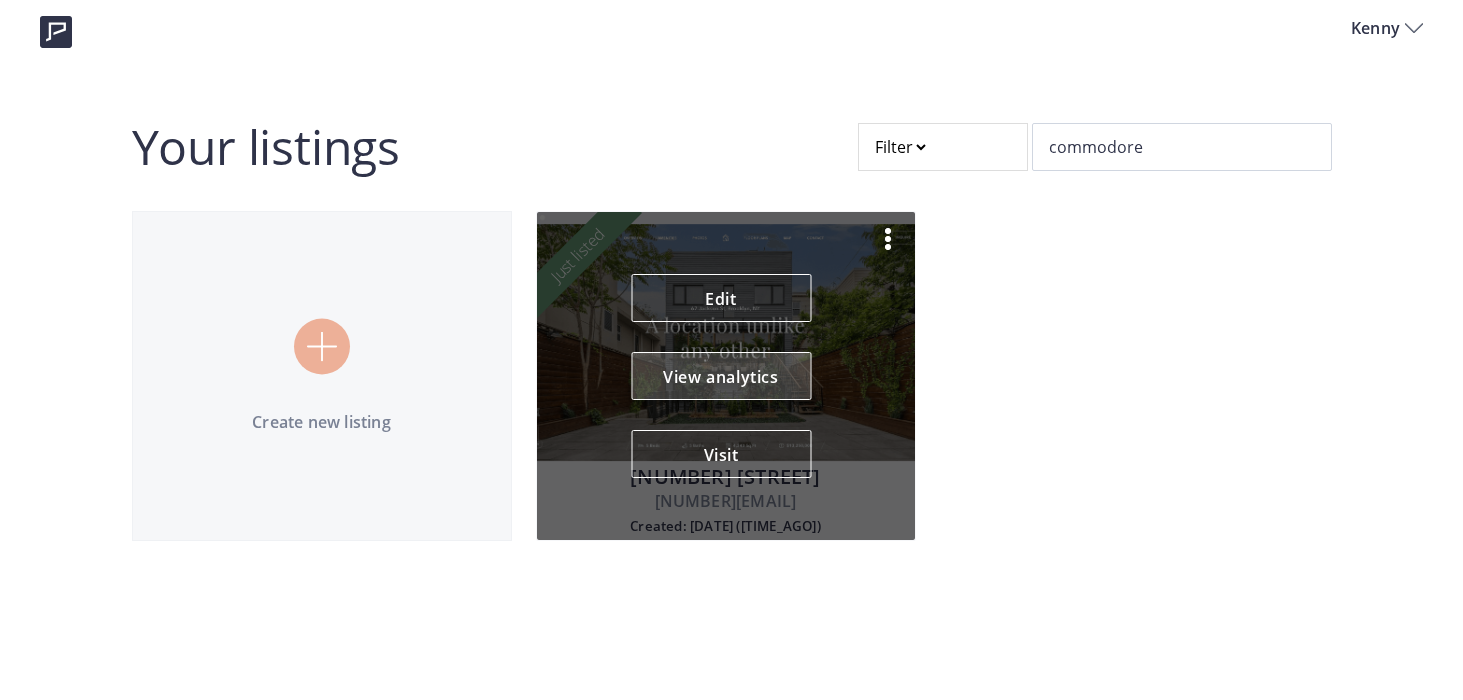 click on "View analytics" at bounding box center (721, 376) 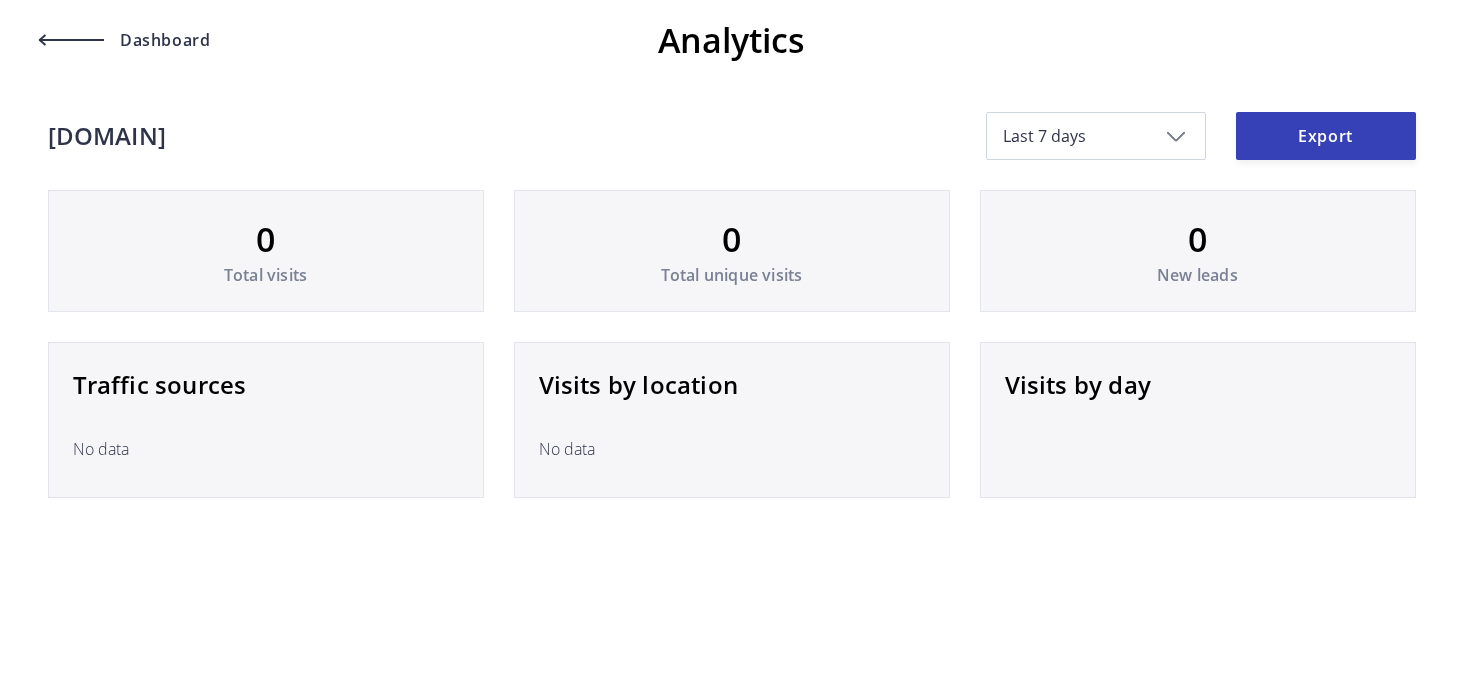 scroll, scrollTop: 0, scrollLeft: 0, axis: both 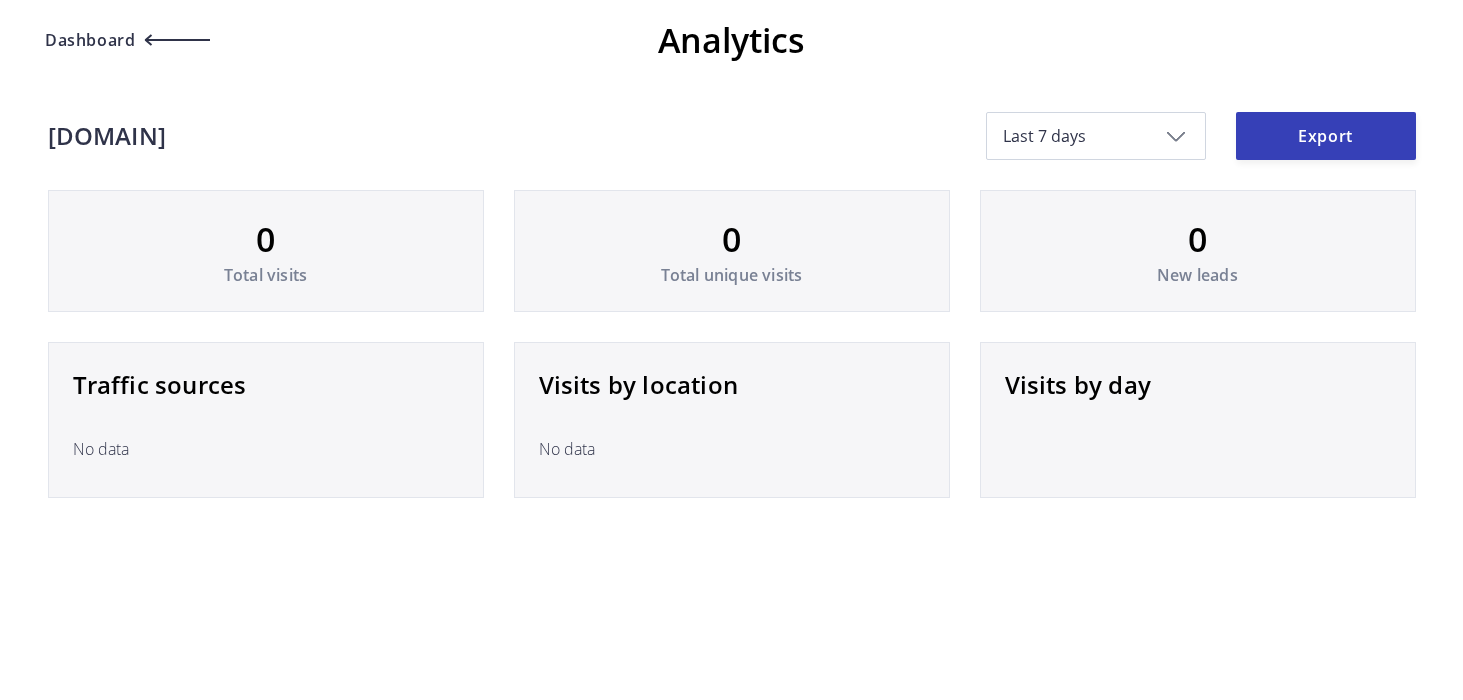 click on "Dashboard" at bounding box center [87, 40] 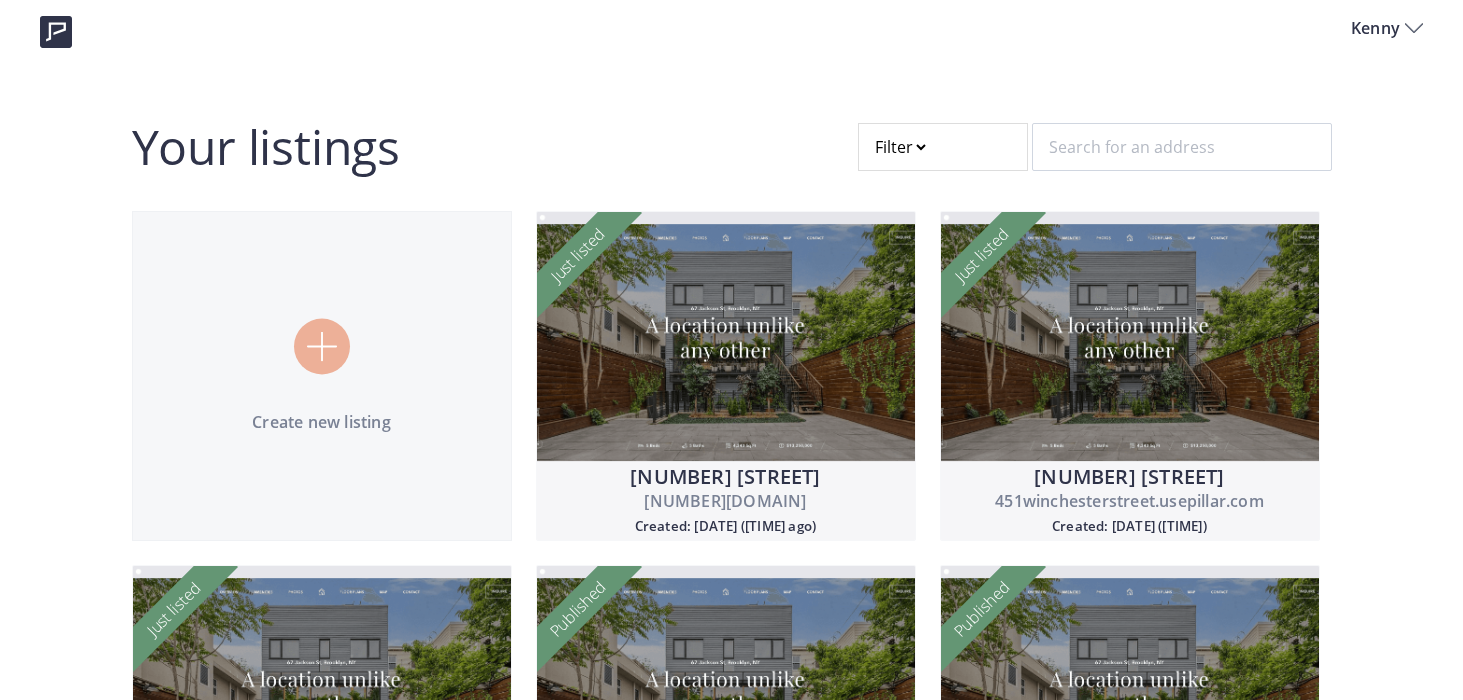 scroll, scrollTop: 0, scrollLeft: 0, axis: both 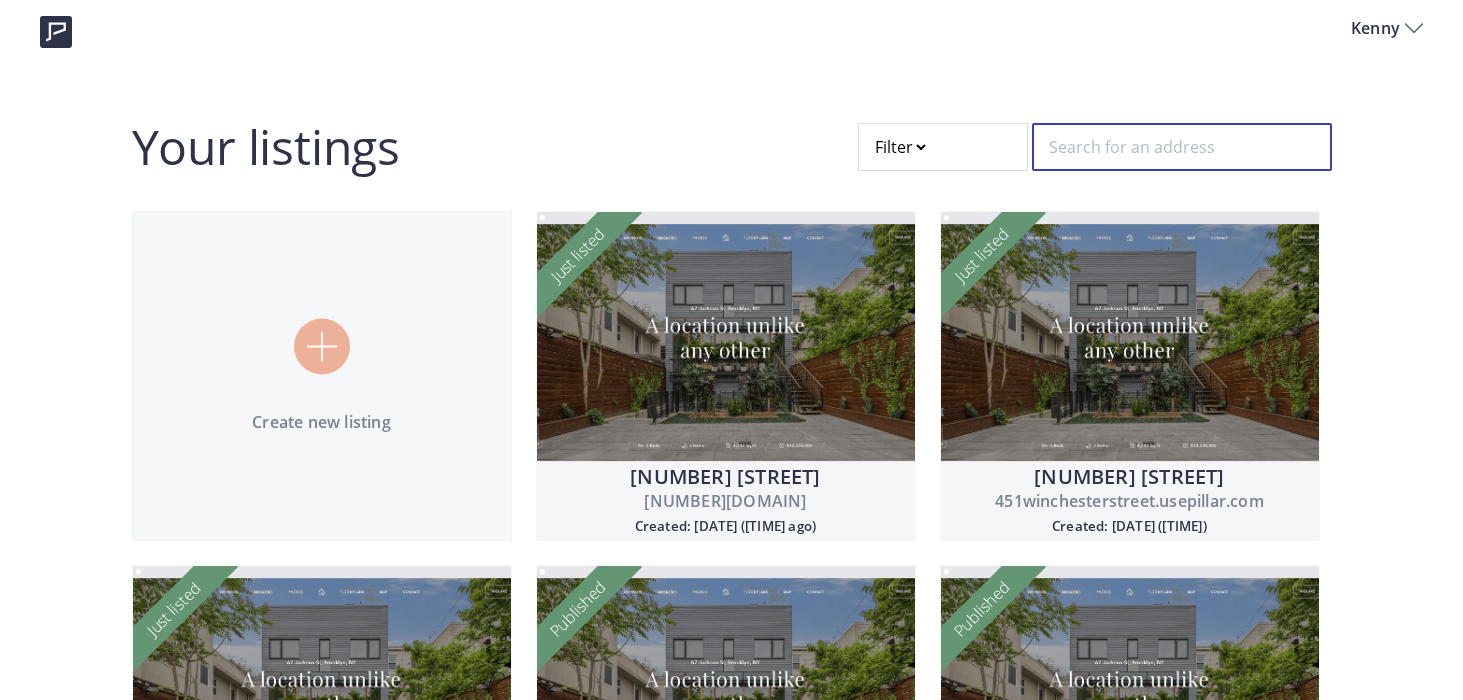 click at bounding box center [1182, 147] 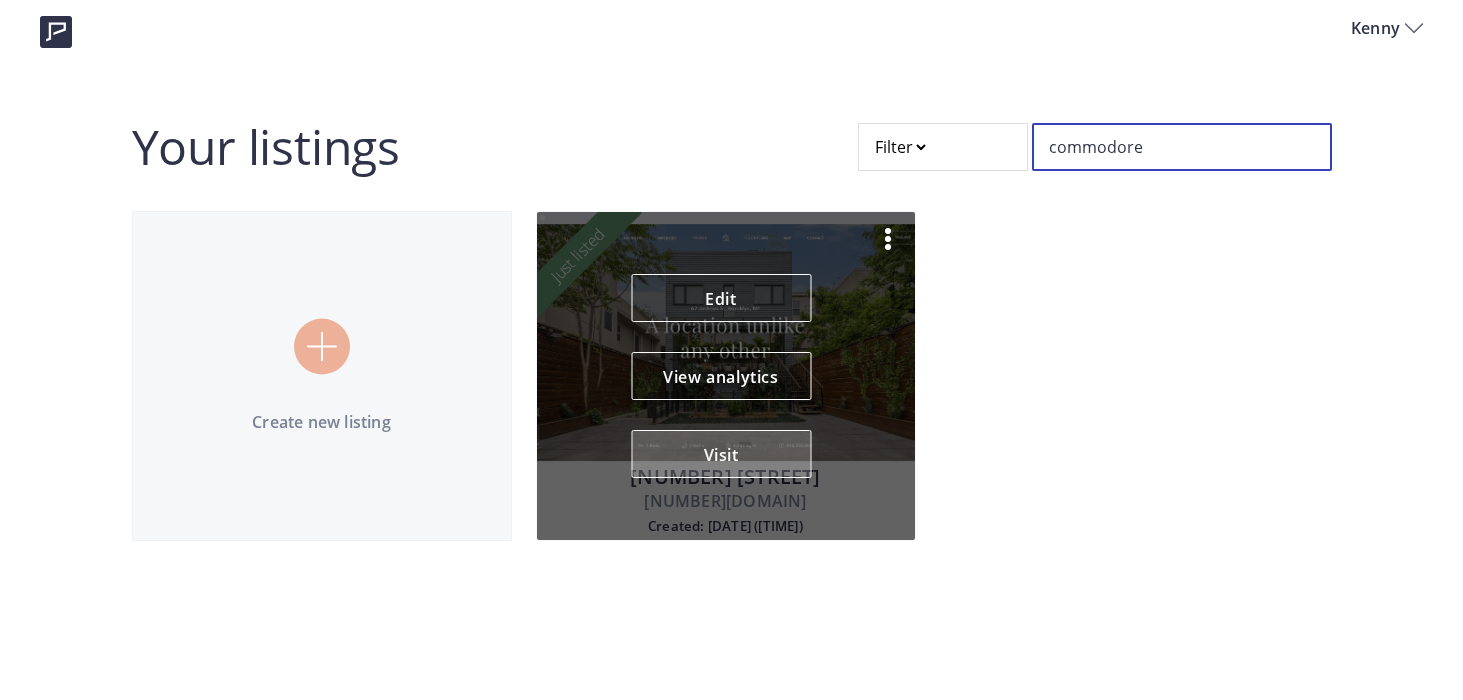 type on "commodore" 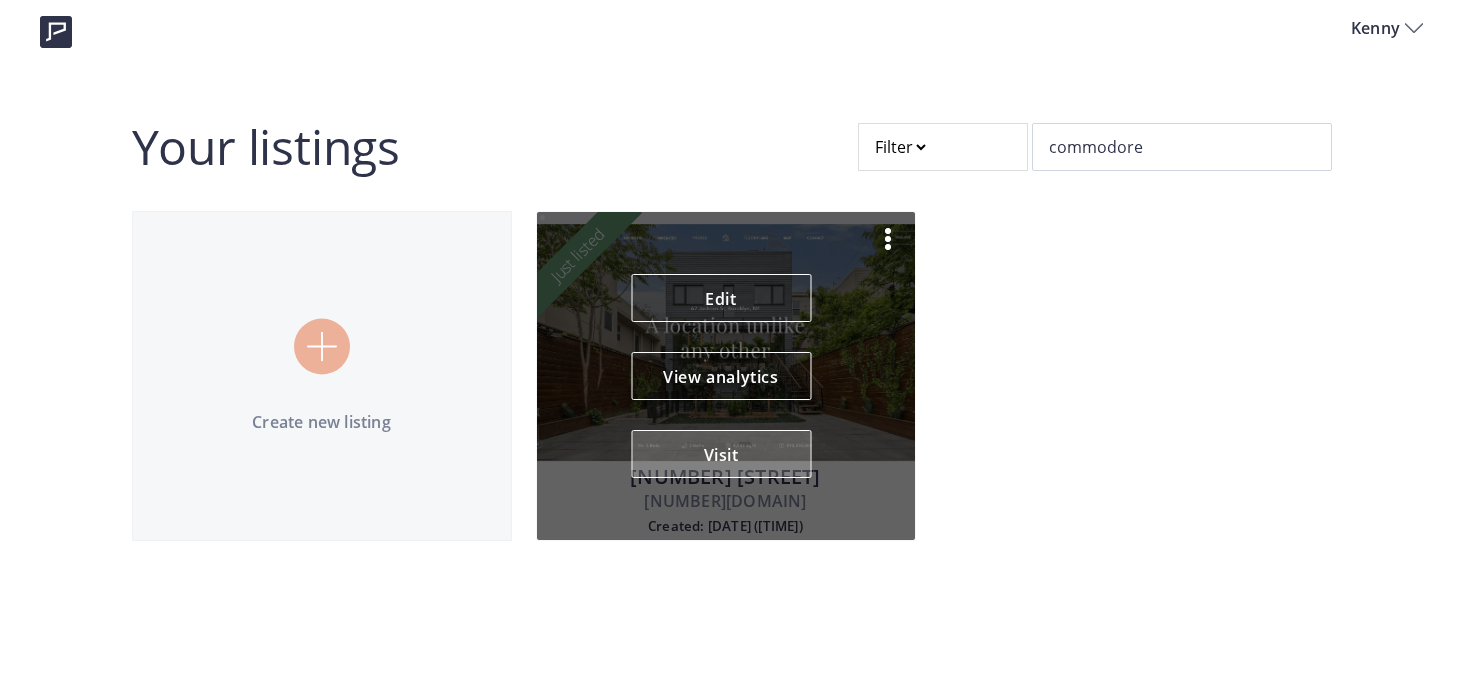 click on "Visit" at bounding box center (721, 454) 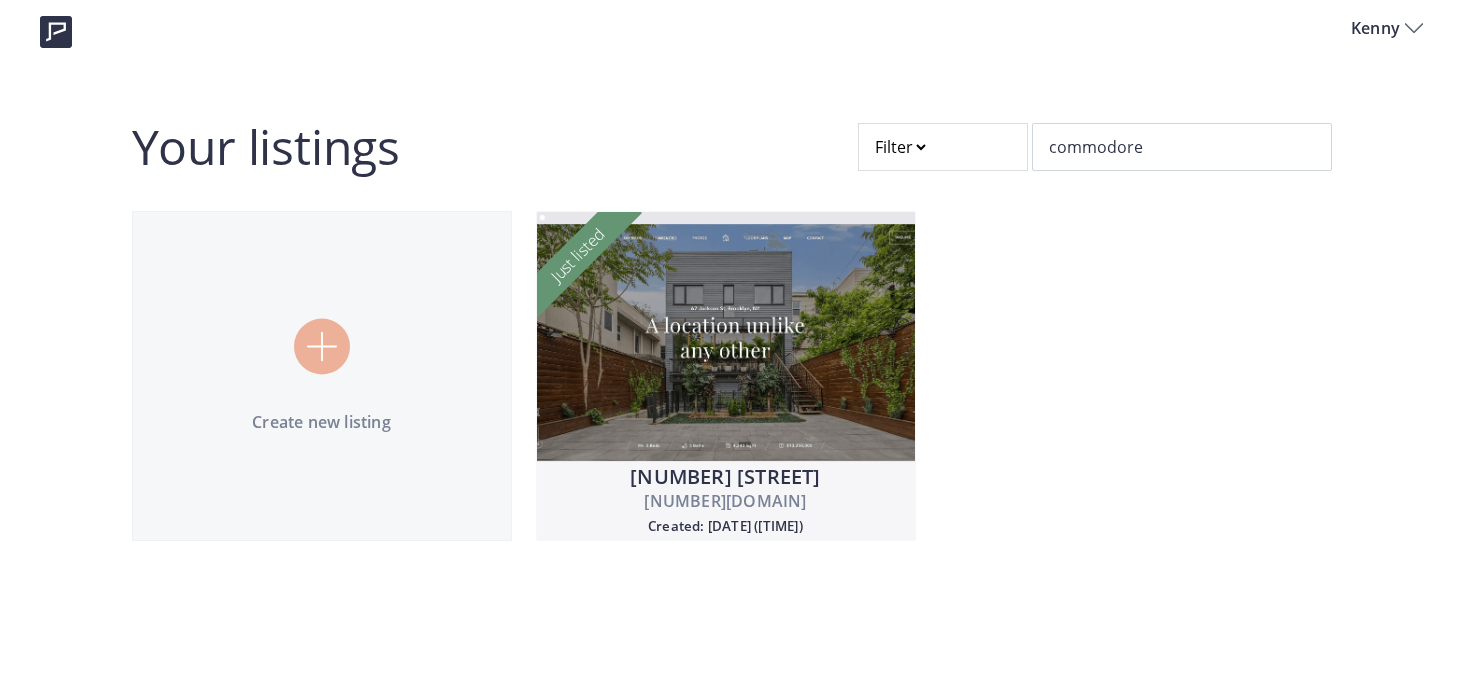 click on "Kenny" at bounding box center [1378, 28] 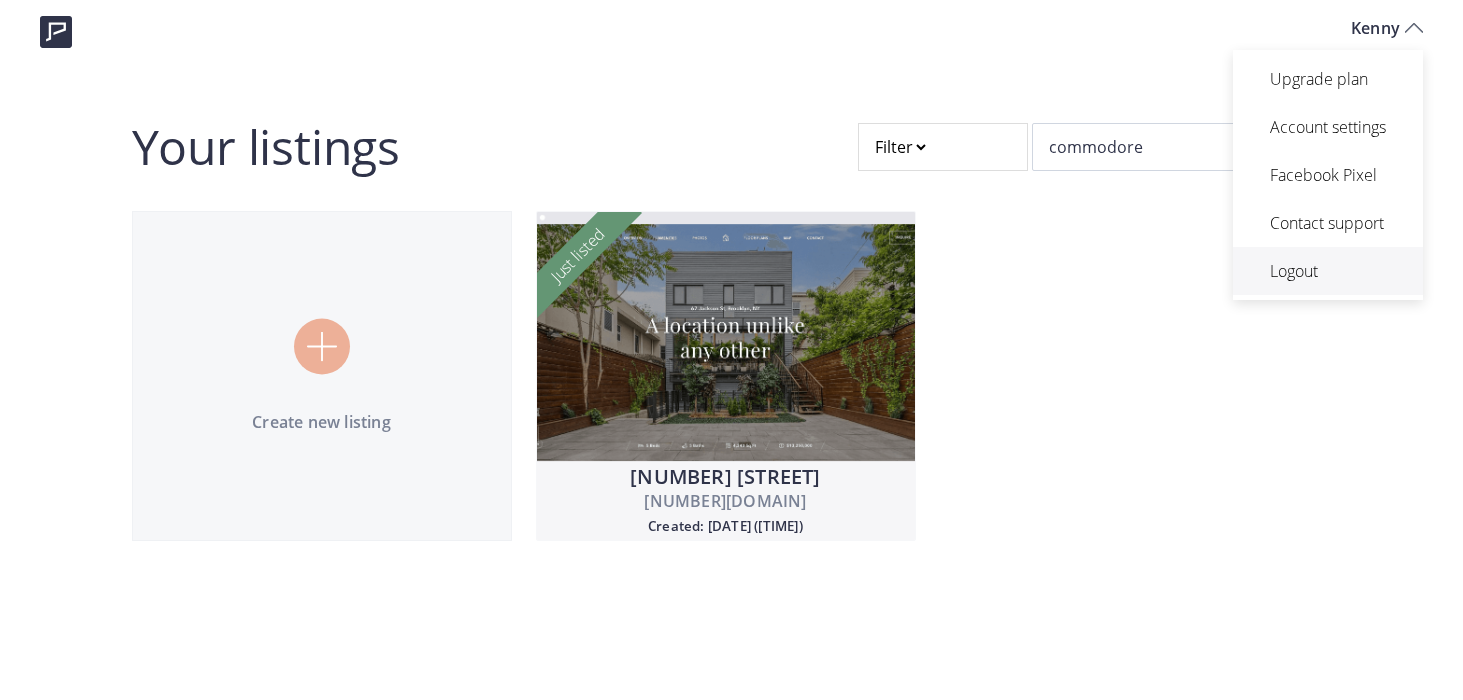 click on "Logout" at bounding box center (1328, 271) 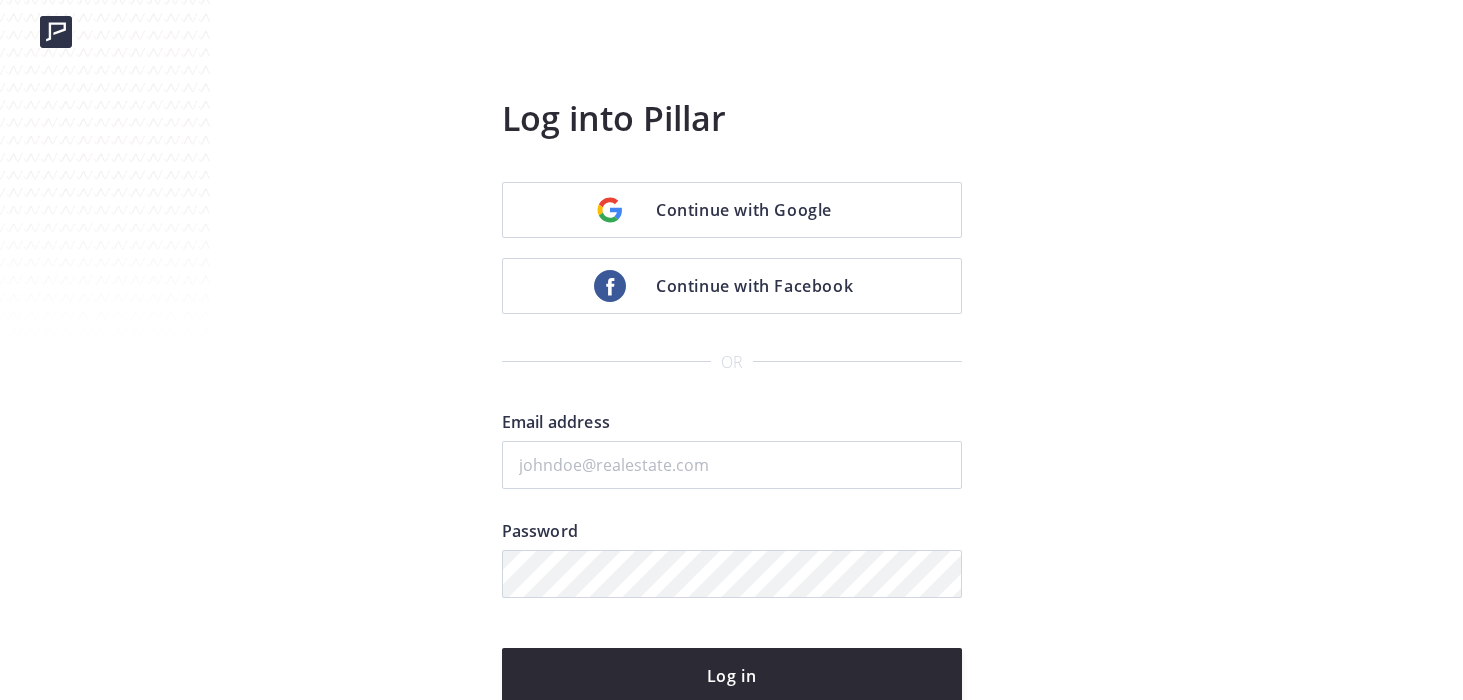 scroll, scrollTop: 0, scrollLeft: 0, axis: both 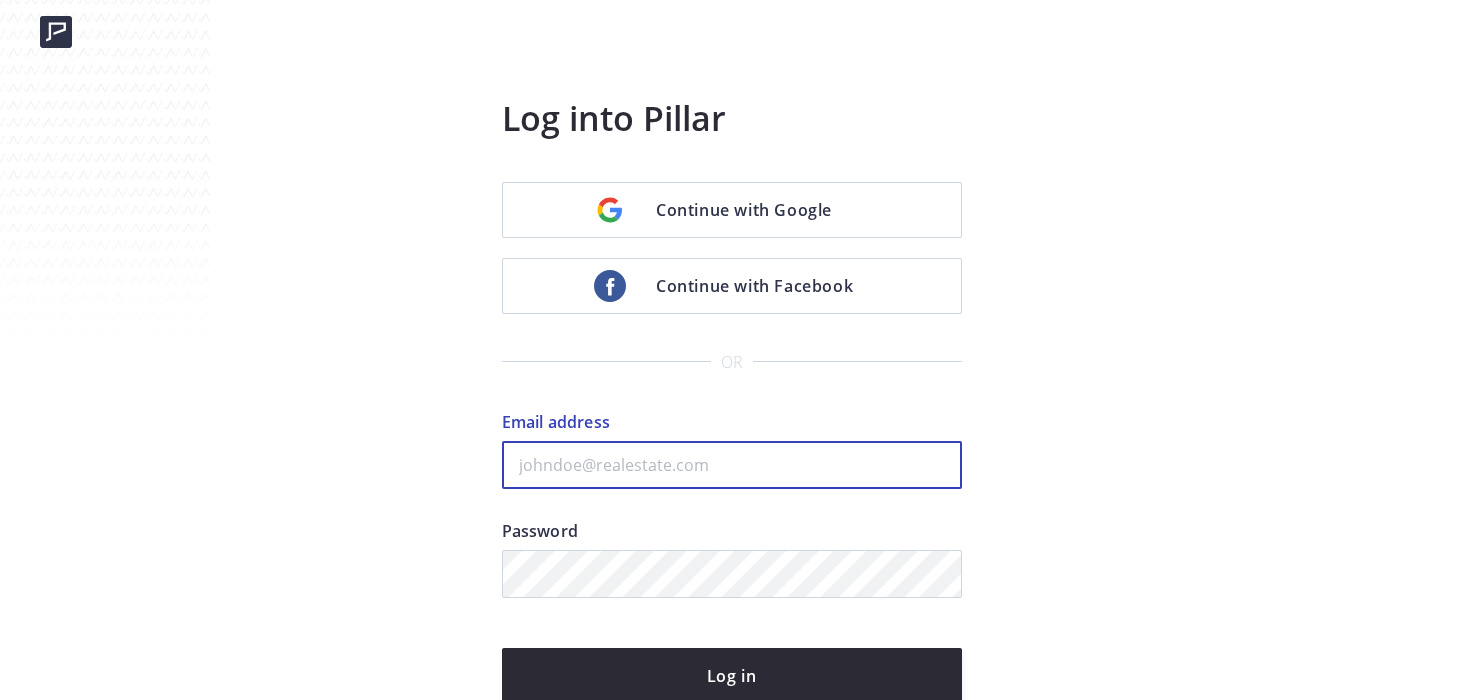 click on "Email address" at bounding box center [732, 465] 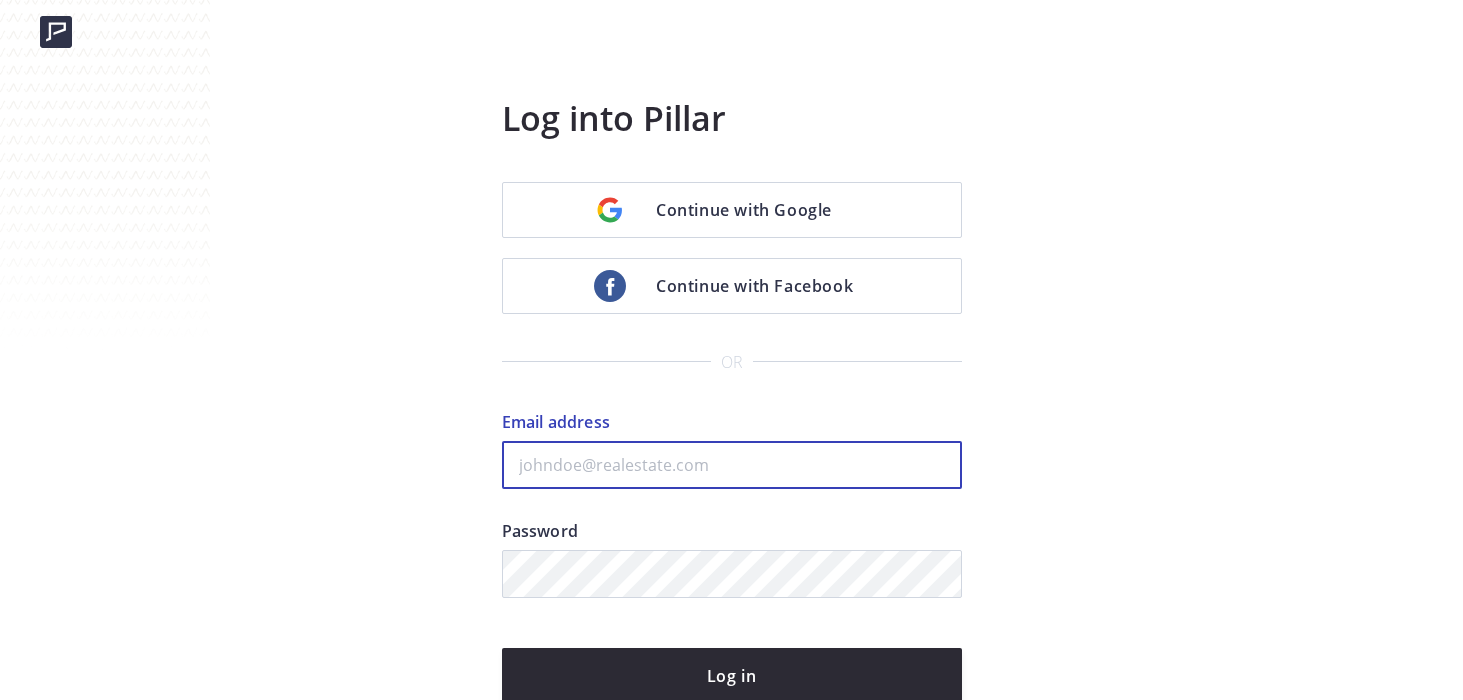 type on "[USERNAME]@example.com" 